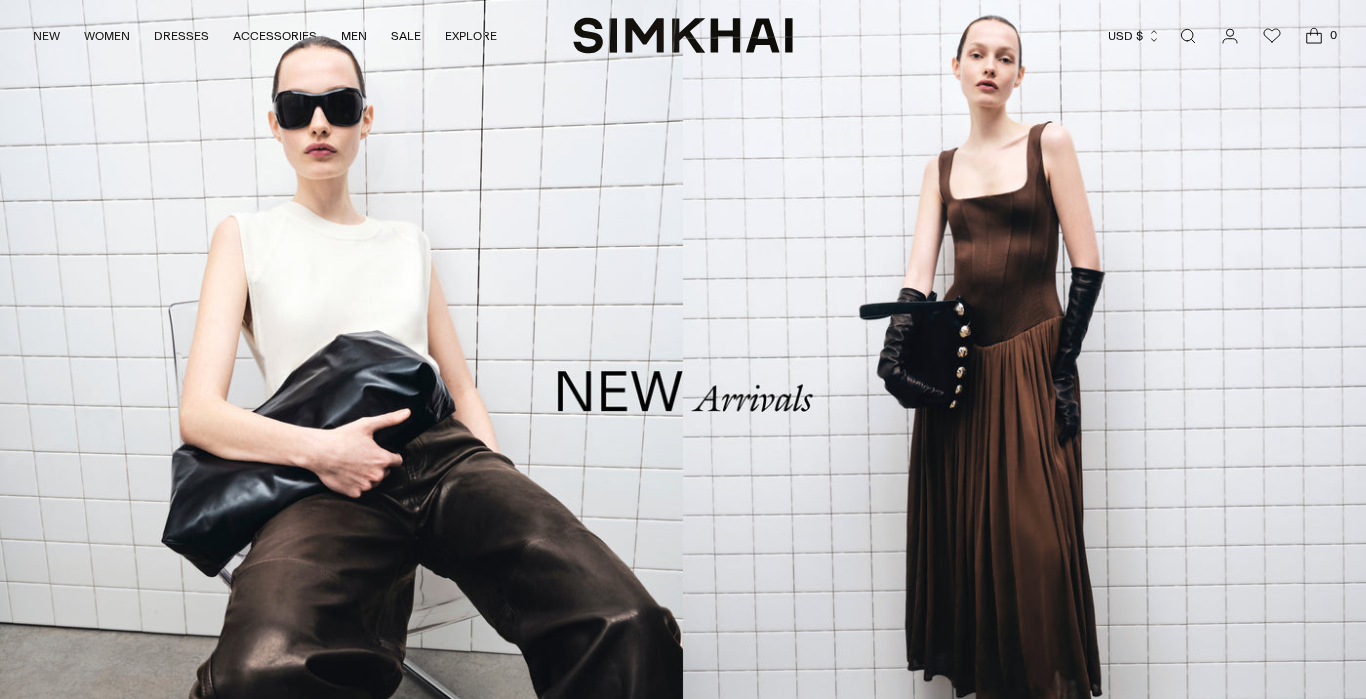 scroll, scrollTop: 554, scrollLeft: 0, axis: vertical 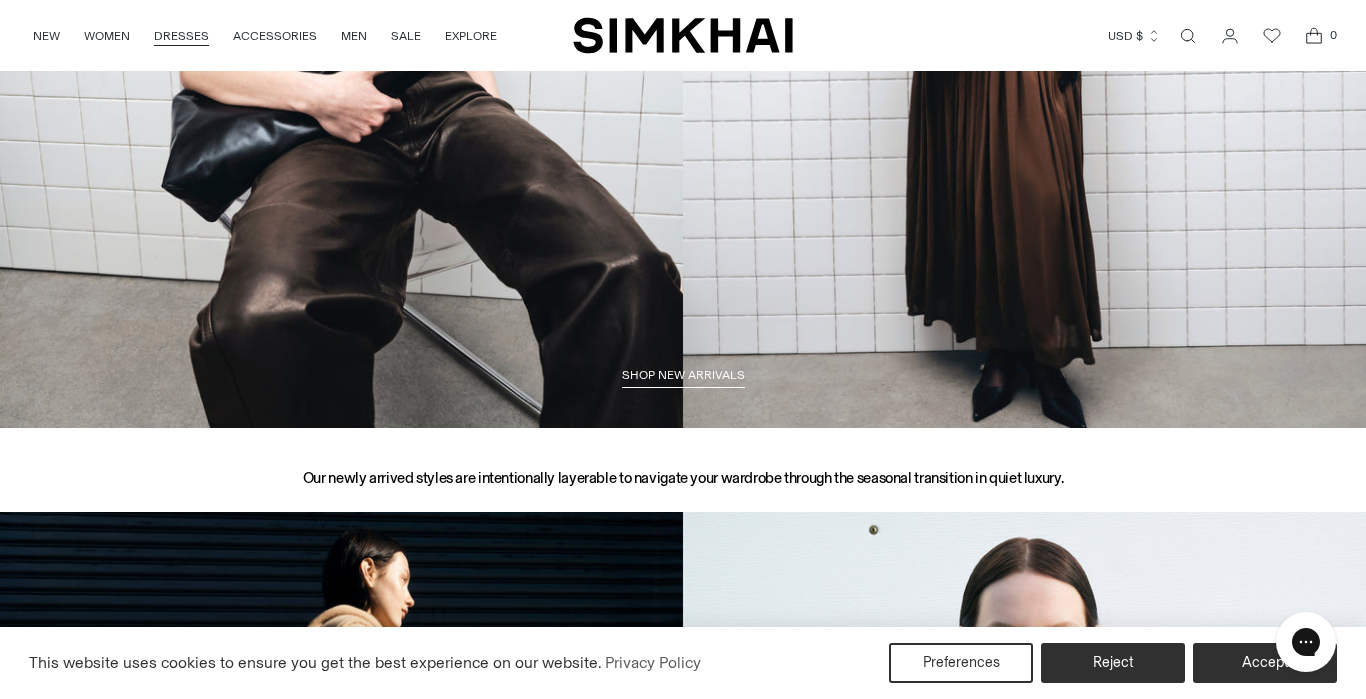 click on "DRESSES" at bounding box center [181, 36] 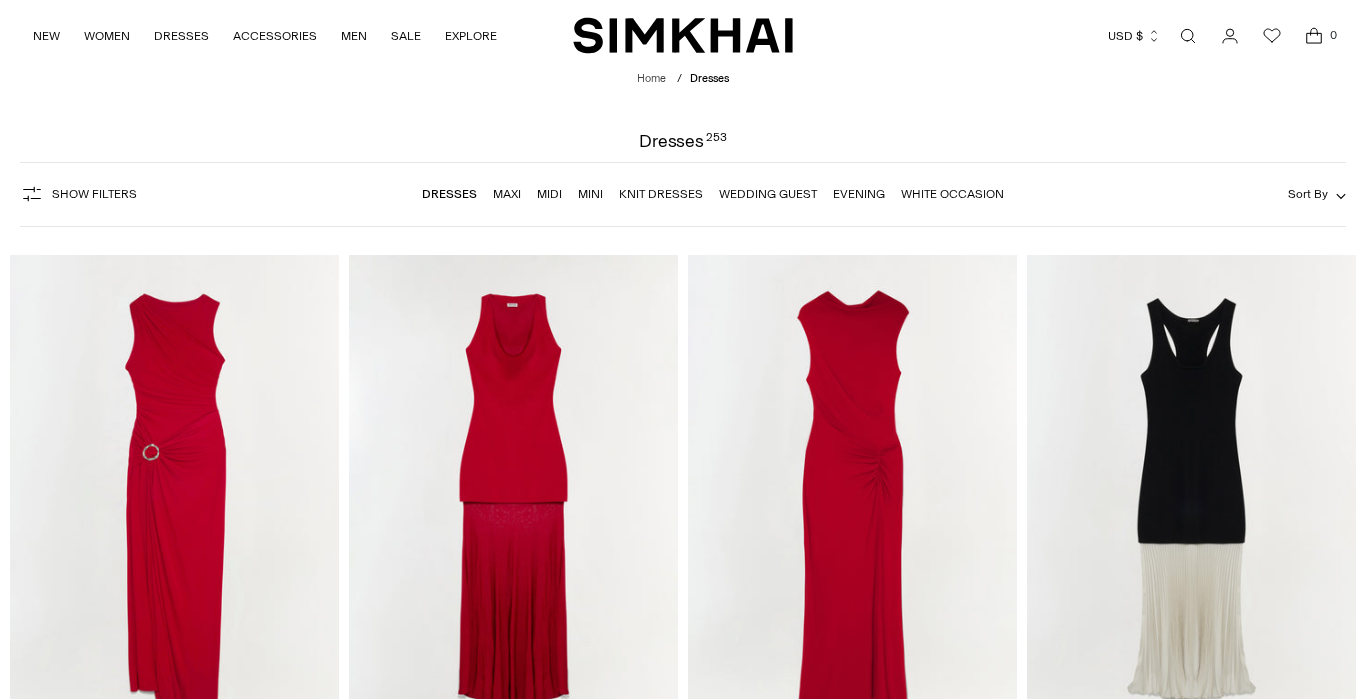 scroll, scrollTop: 0, scrollLeft: 0, axis: both 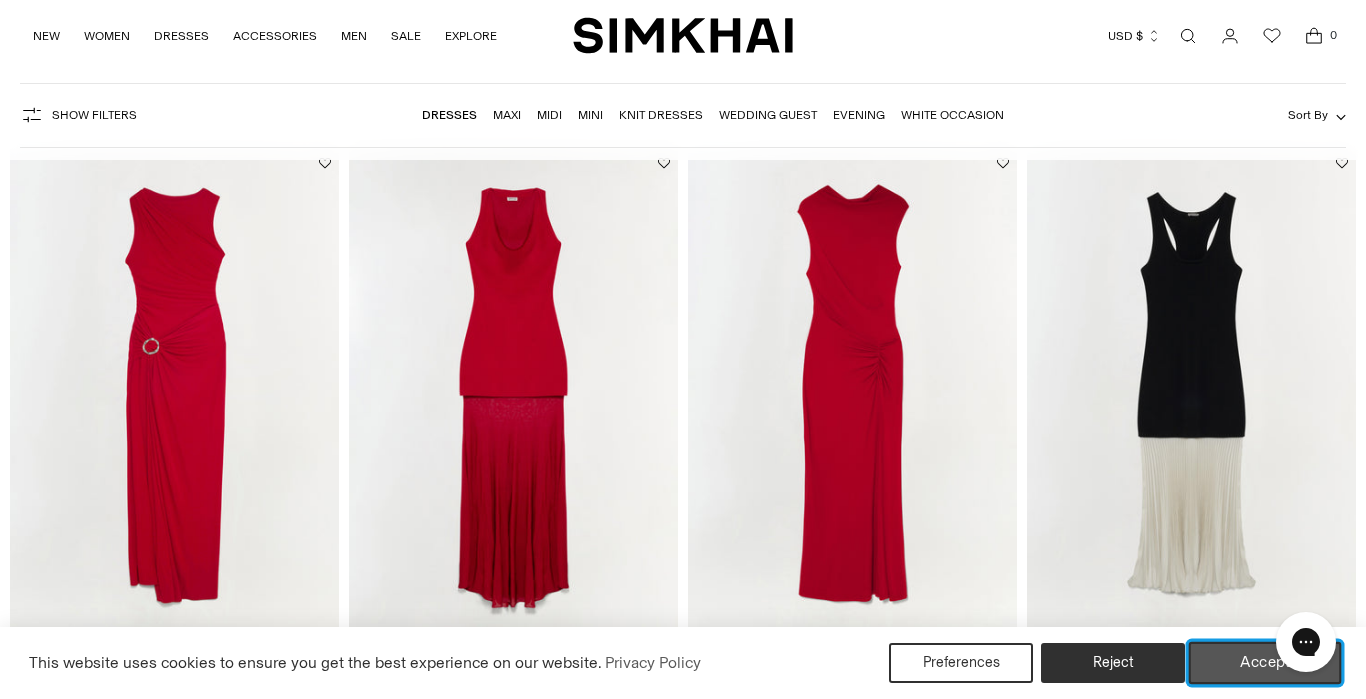 click on "Accept" at bounding box center [1265, 663] 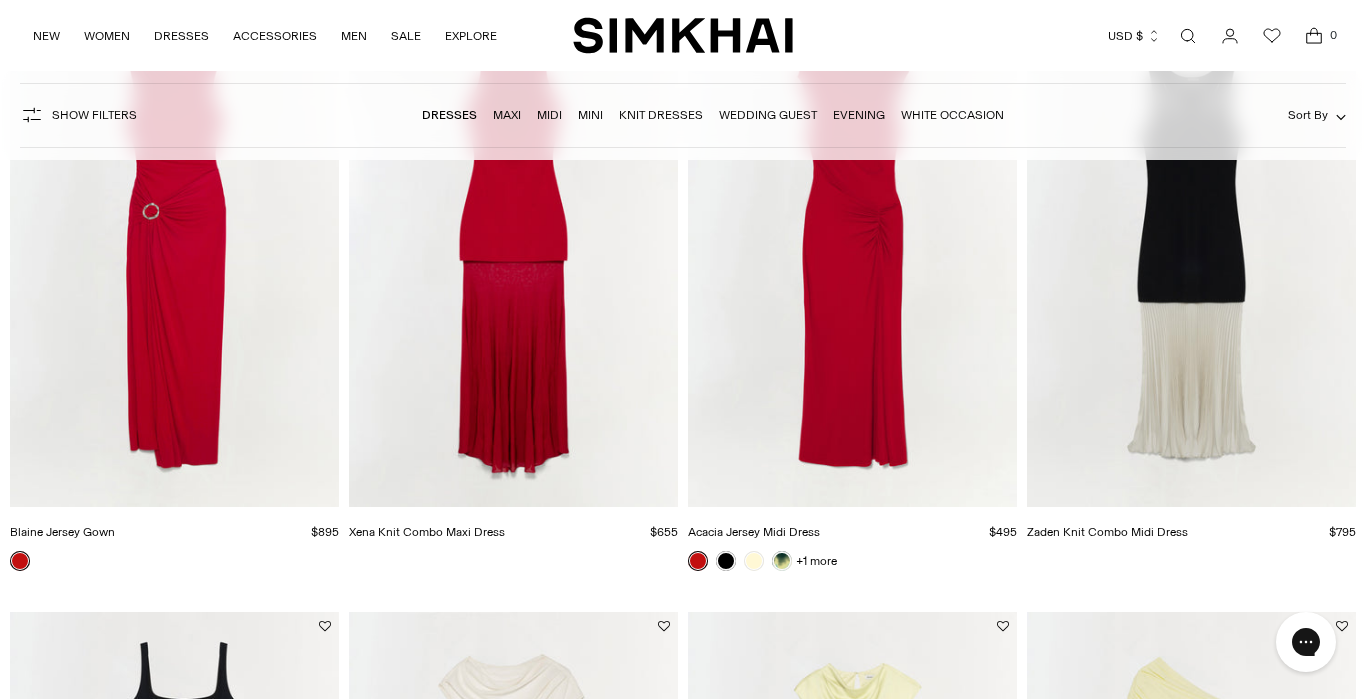scroll, scrollTop: 262, scrollLeft: 0, axis: vertical 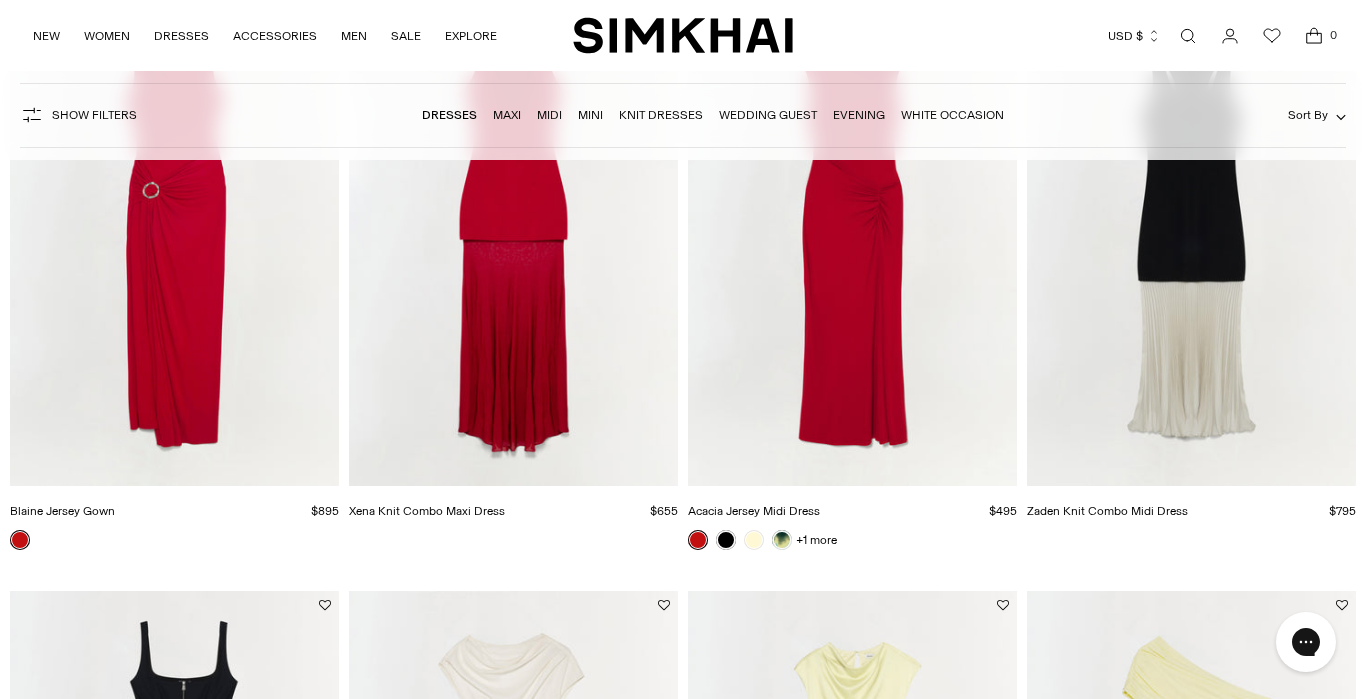 click at bounding box center [0, 0] 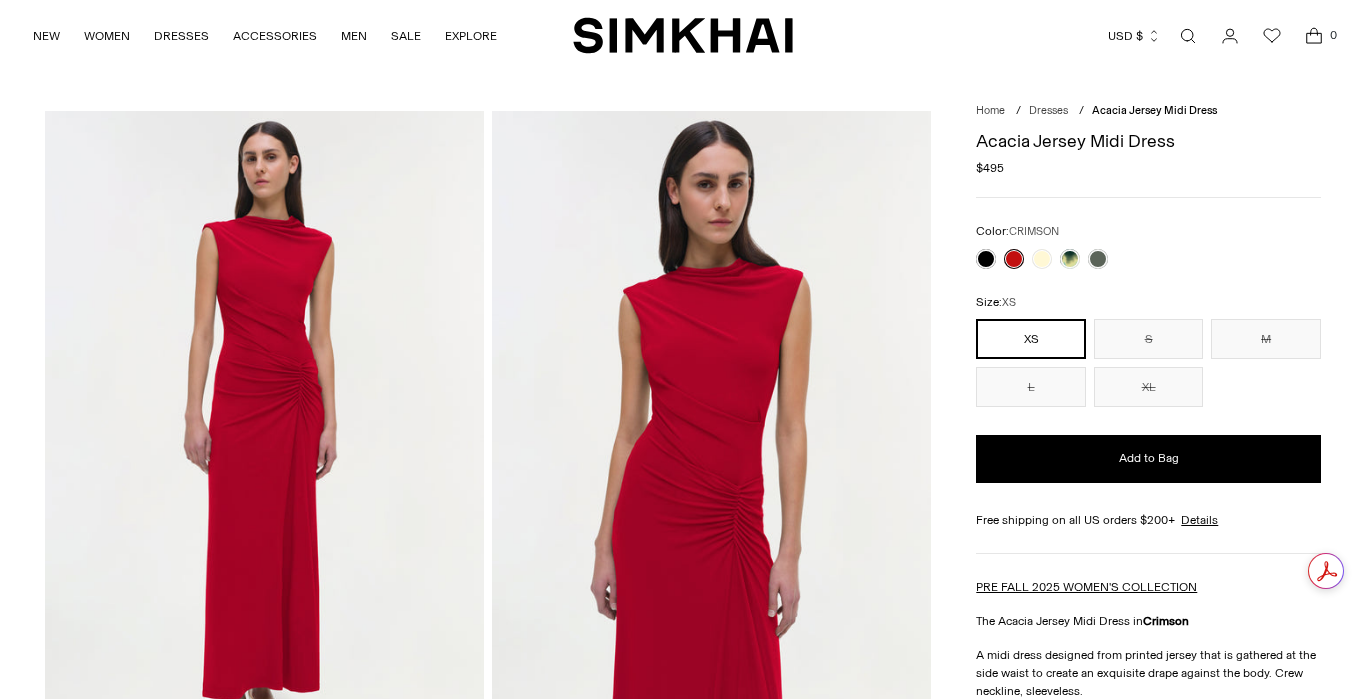 scroll, scrollTop: 0, scrollLeft: 0, axis: both 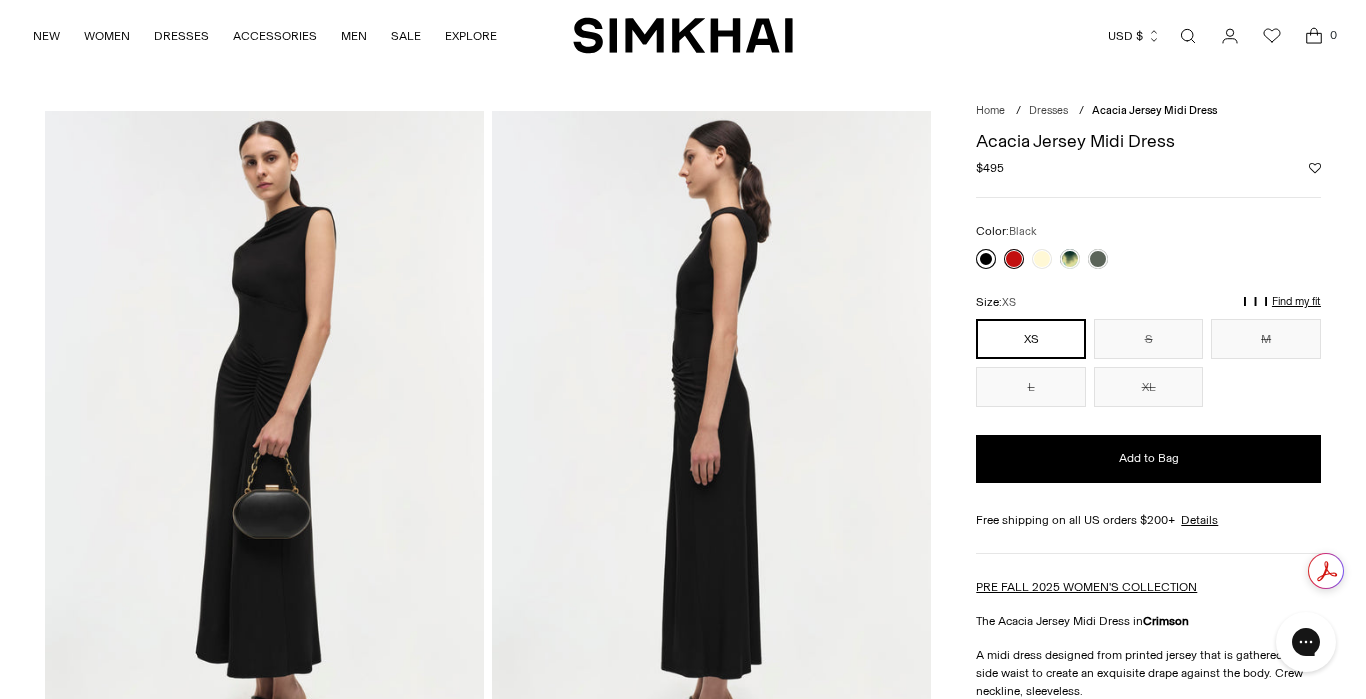 click at bounding box center (986, 259) 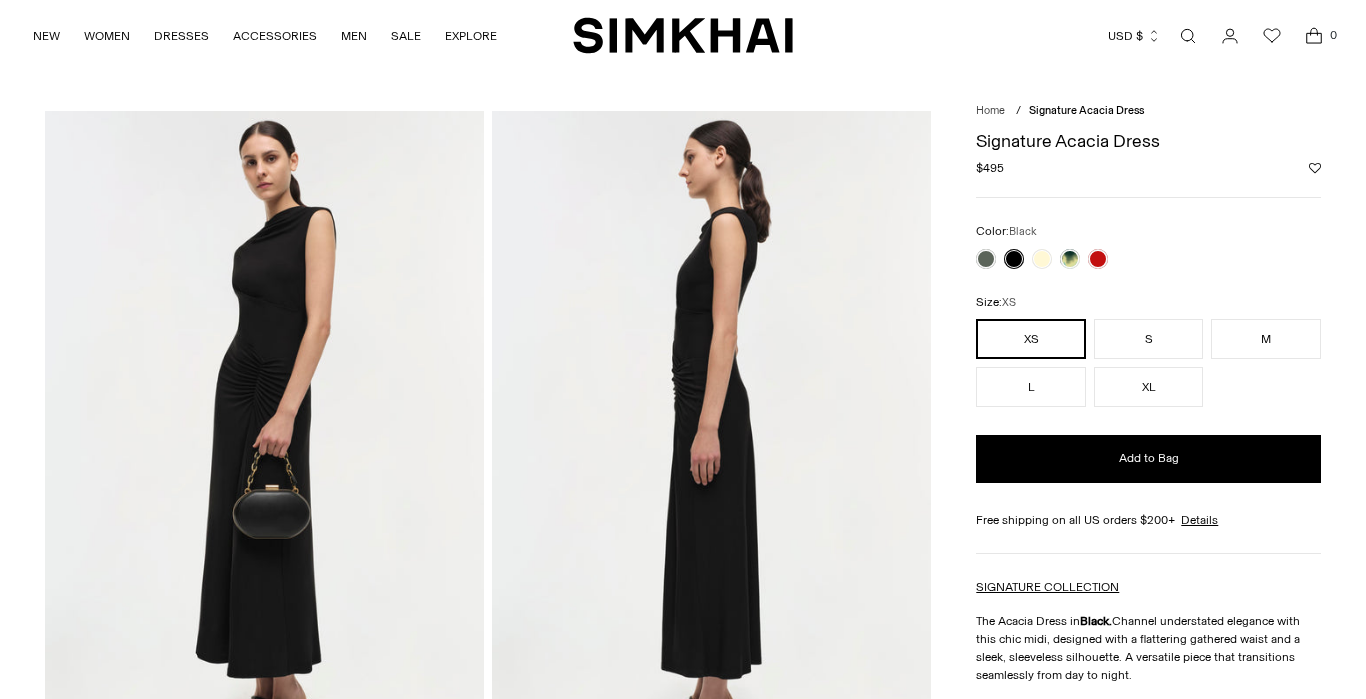 scroll, scrollTop: 0, scrollLeft: 0, axis: both 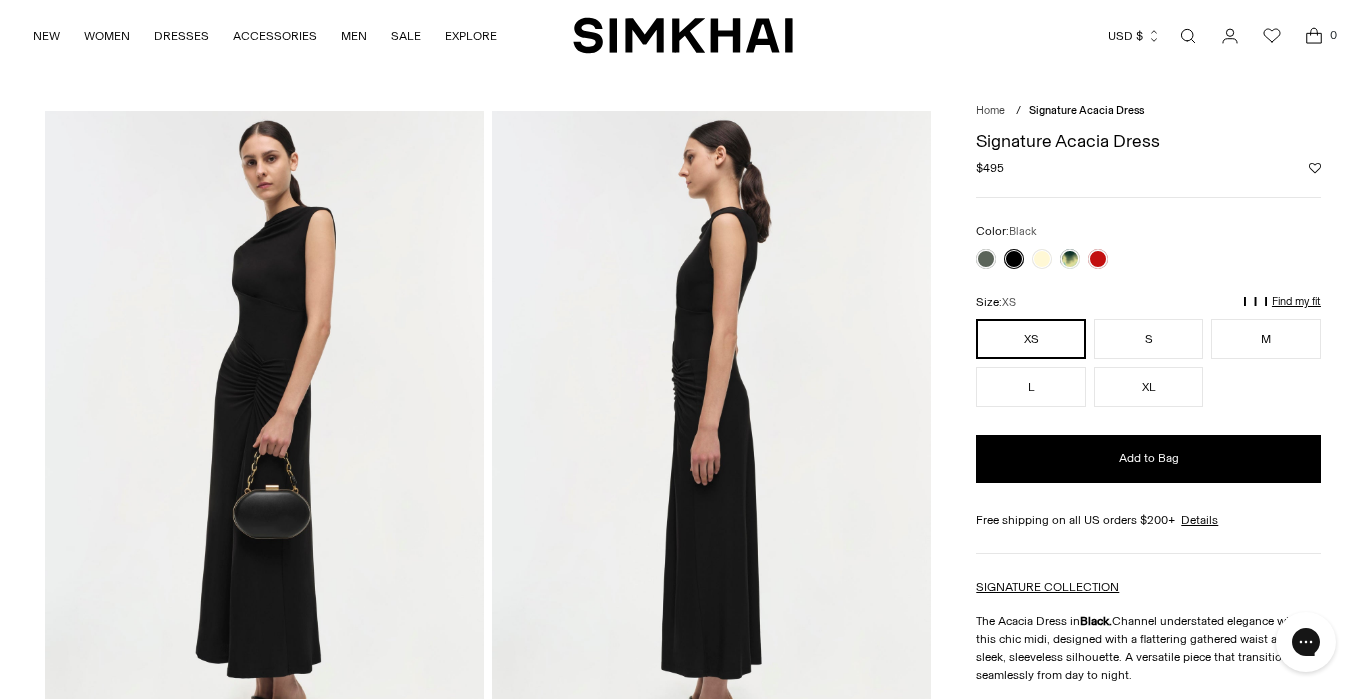 click at bounding box center (1042, 259) 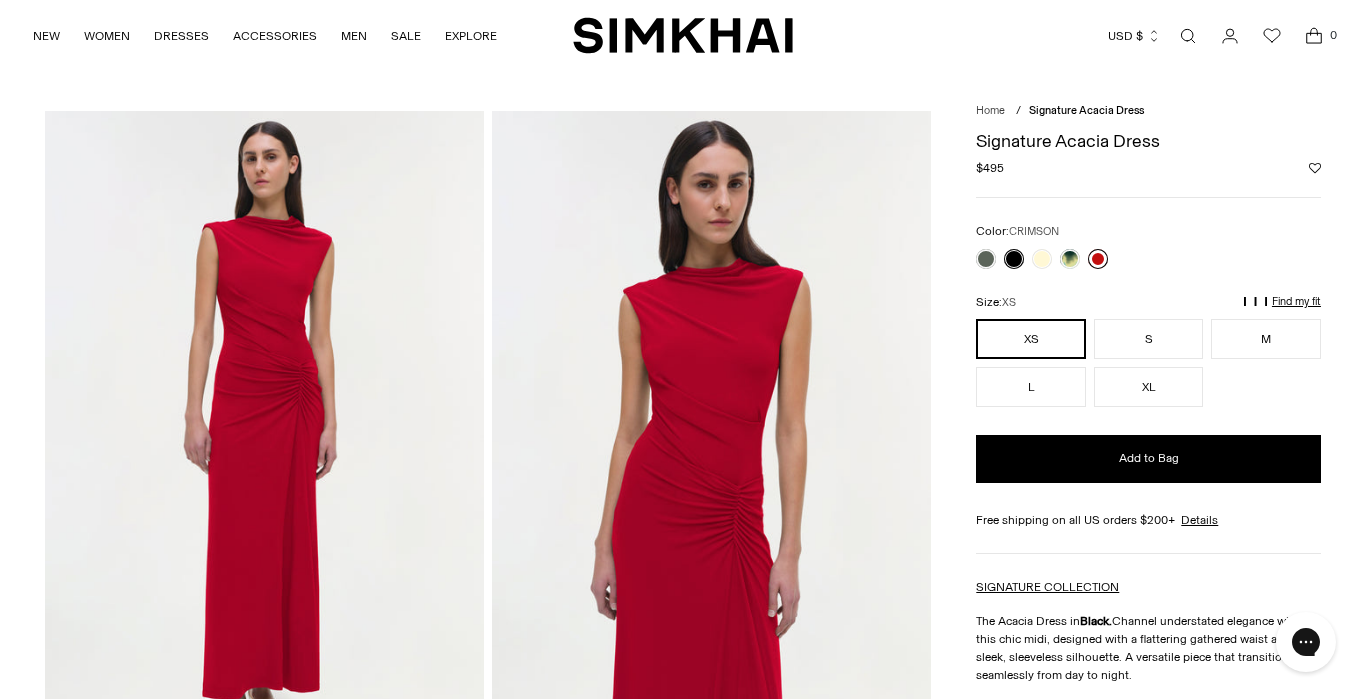 click at bounding box center (1098, 259) 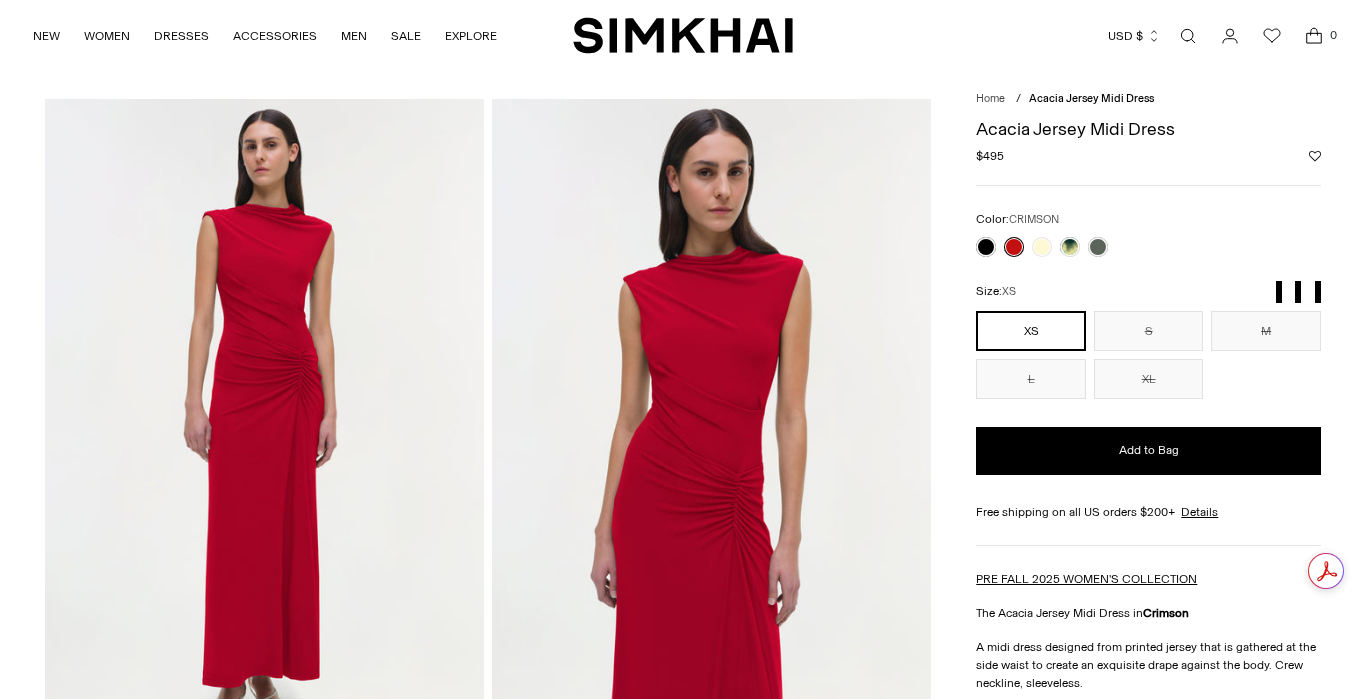 scroll, scrollTop: 0, scrollLeft: 0, axis: both 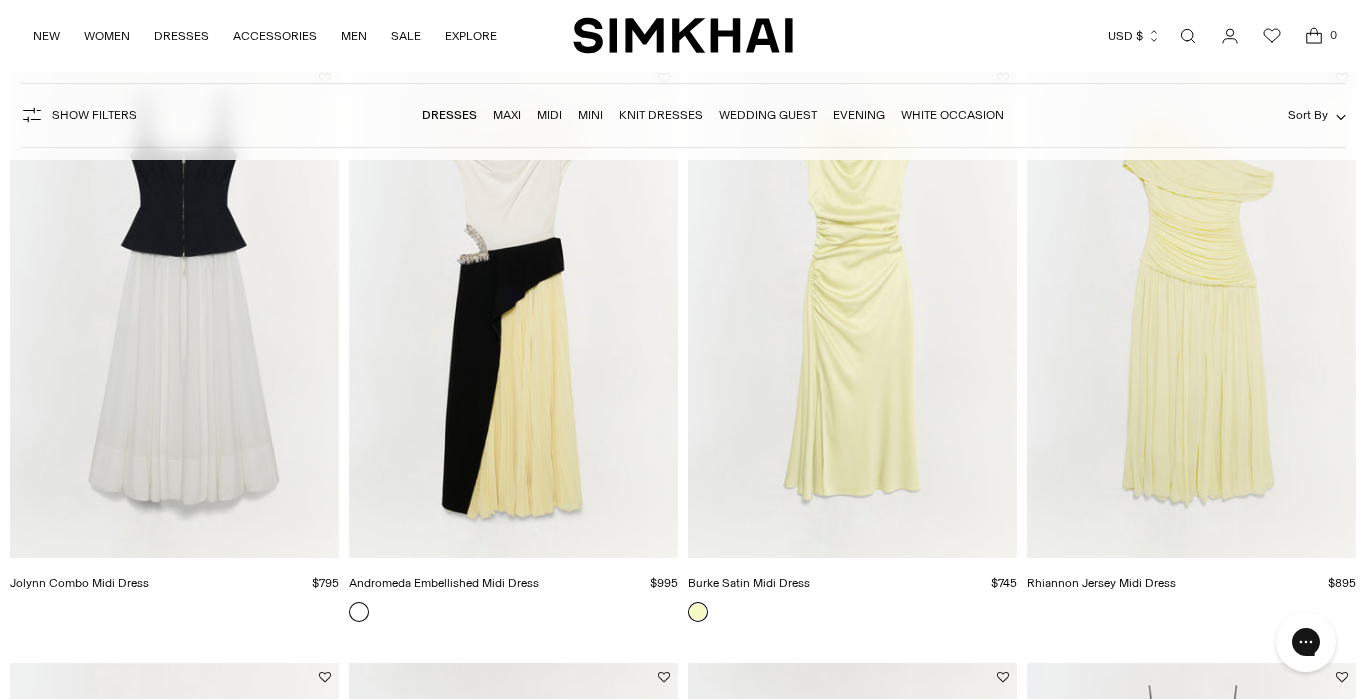 click at bounding box center (0, 0) 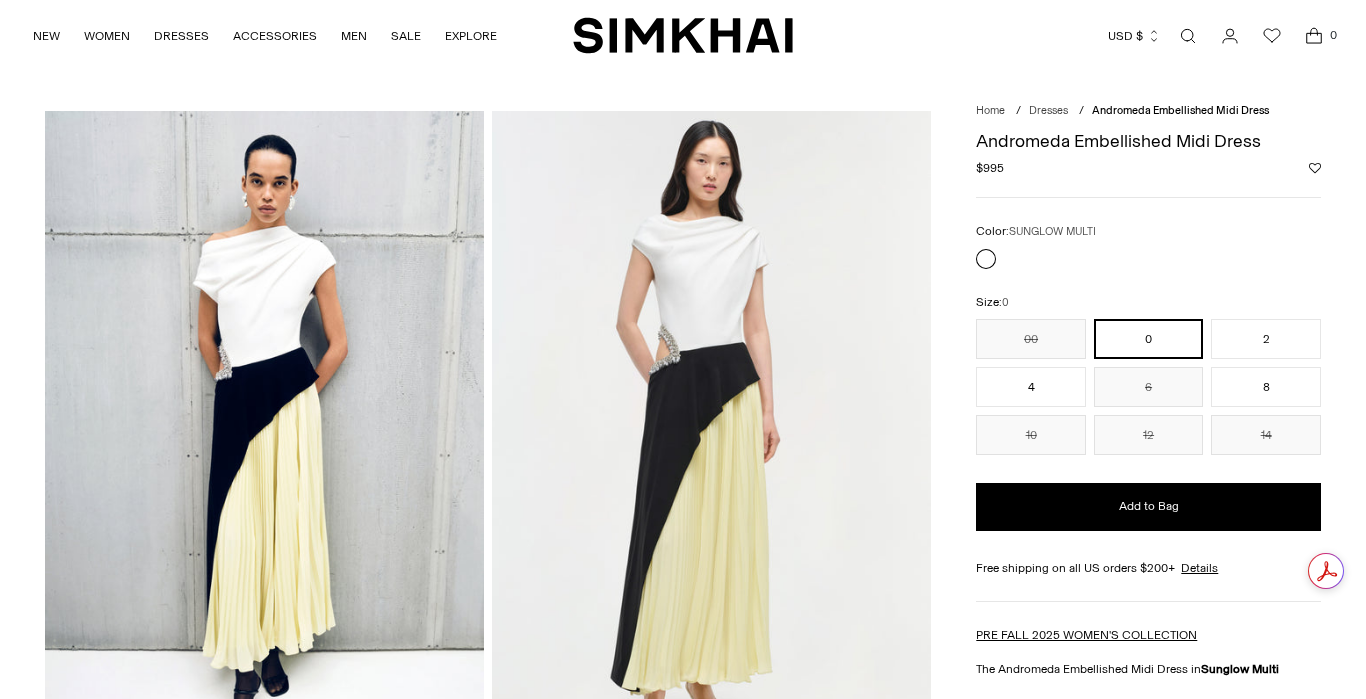 scroll, scrollTop: 0, scrollLeft: 0, axis: both 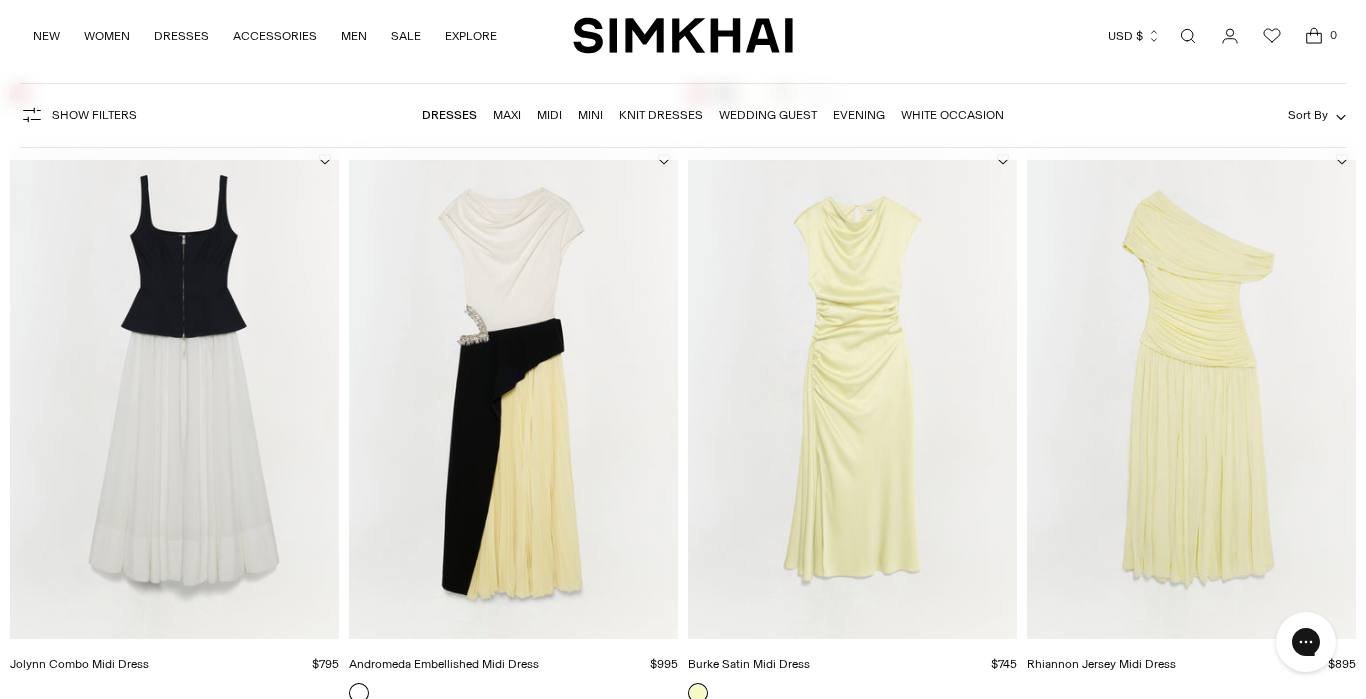 click at bounding box center (0, 0) 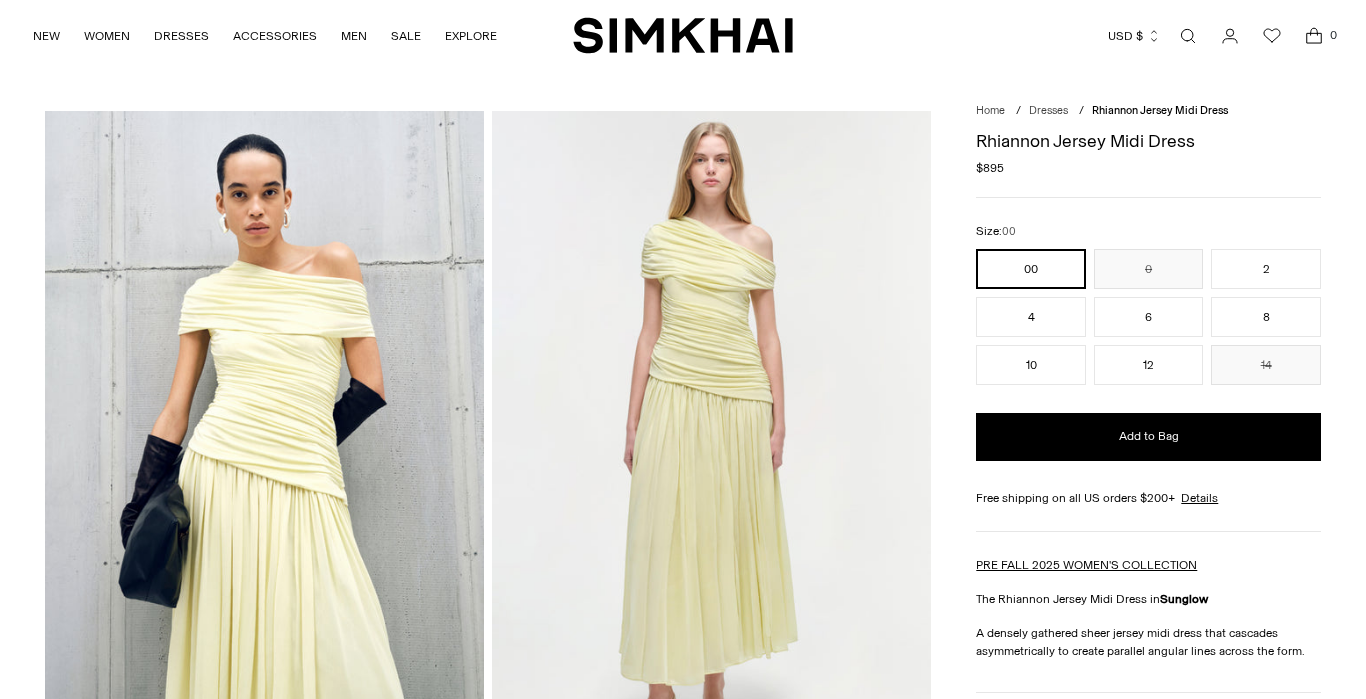 scroll, scrollTop: 0, scrollLeft: 0, axis: both 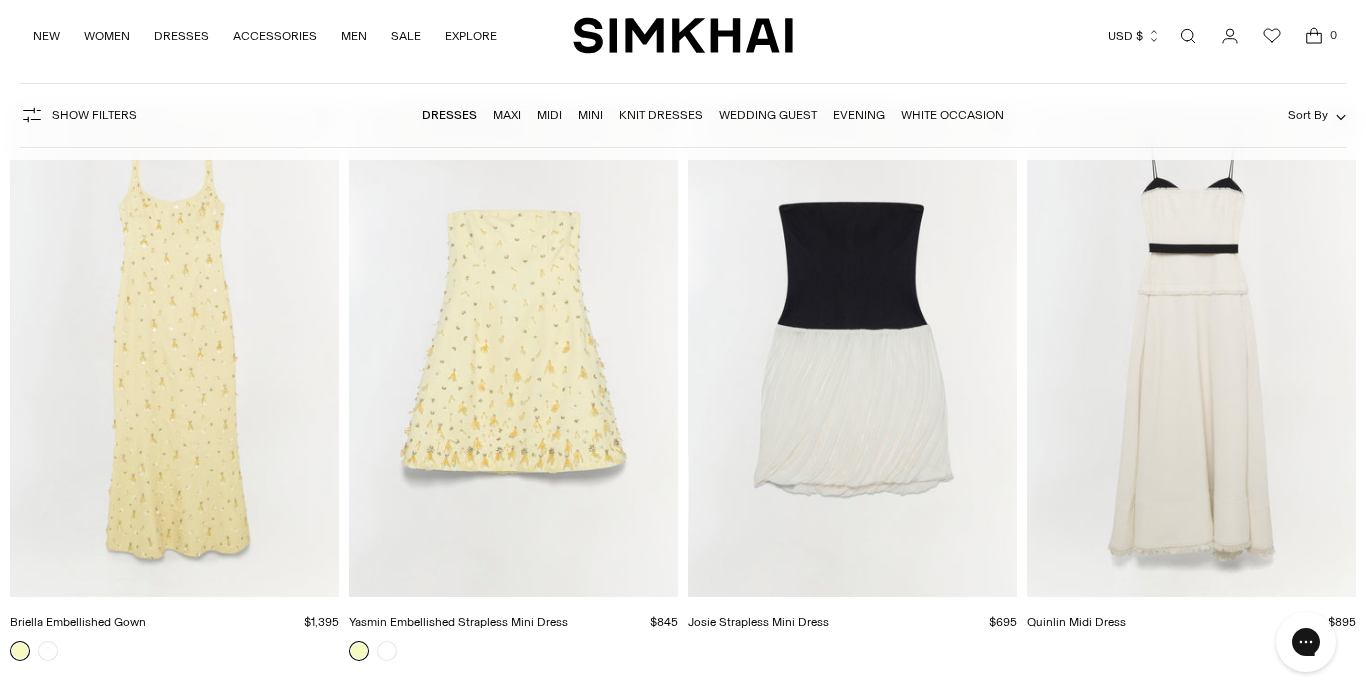 click at bounding box center [0, 0] 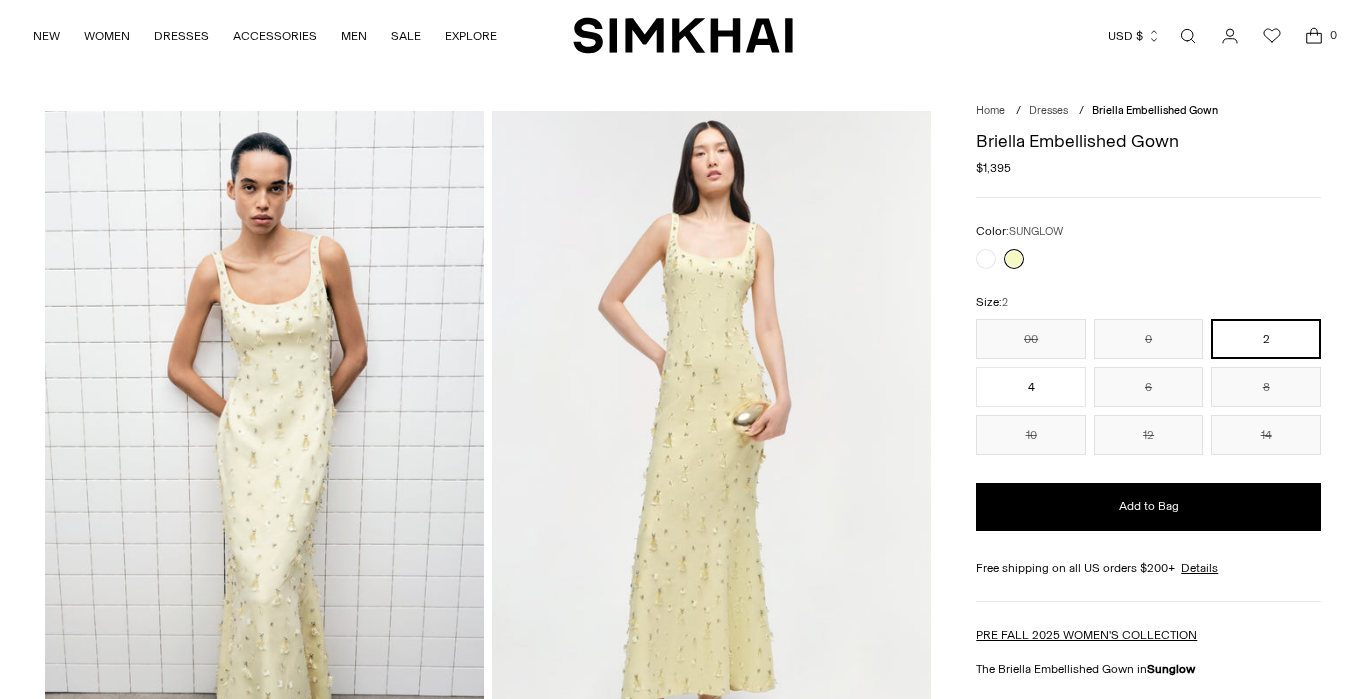 scroll, scrollTop: 0, scrollLeft: 0, axis: both 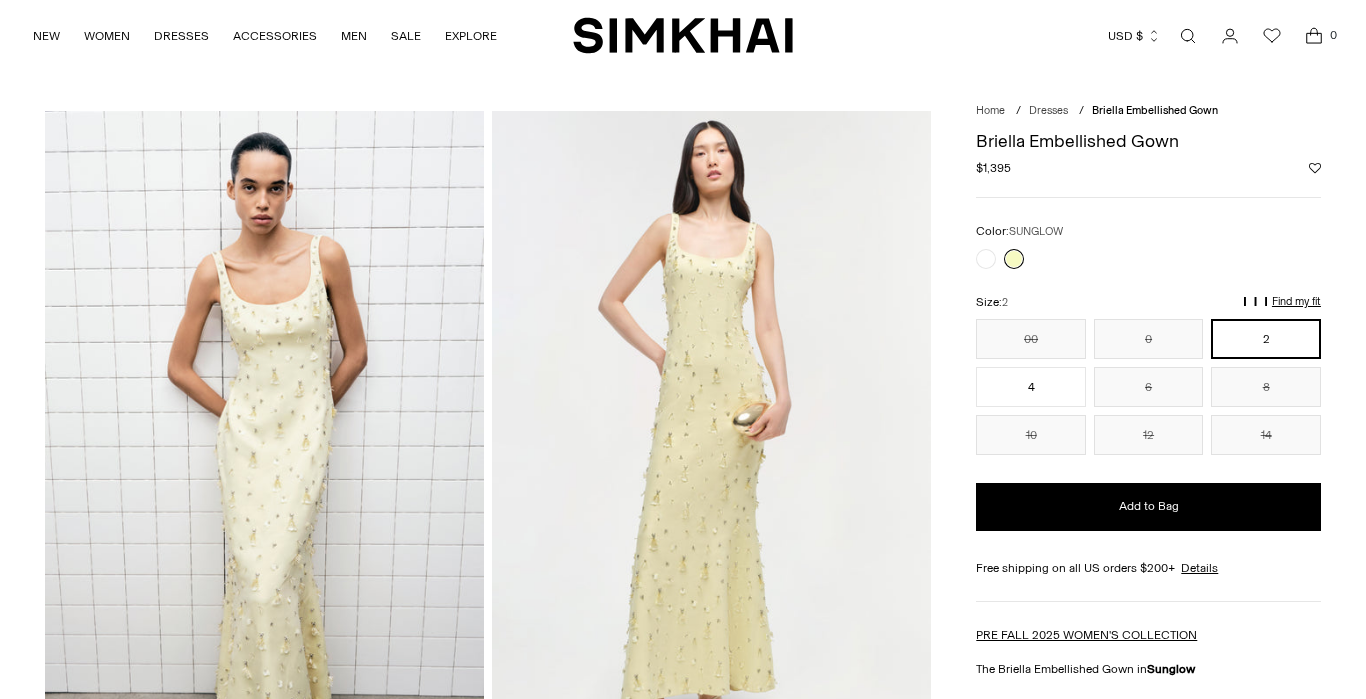 click at bounding box center (711, 440) 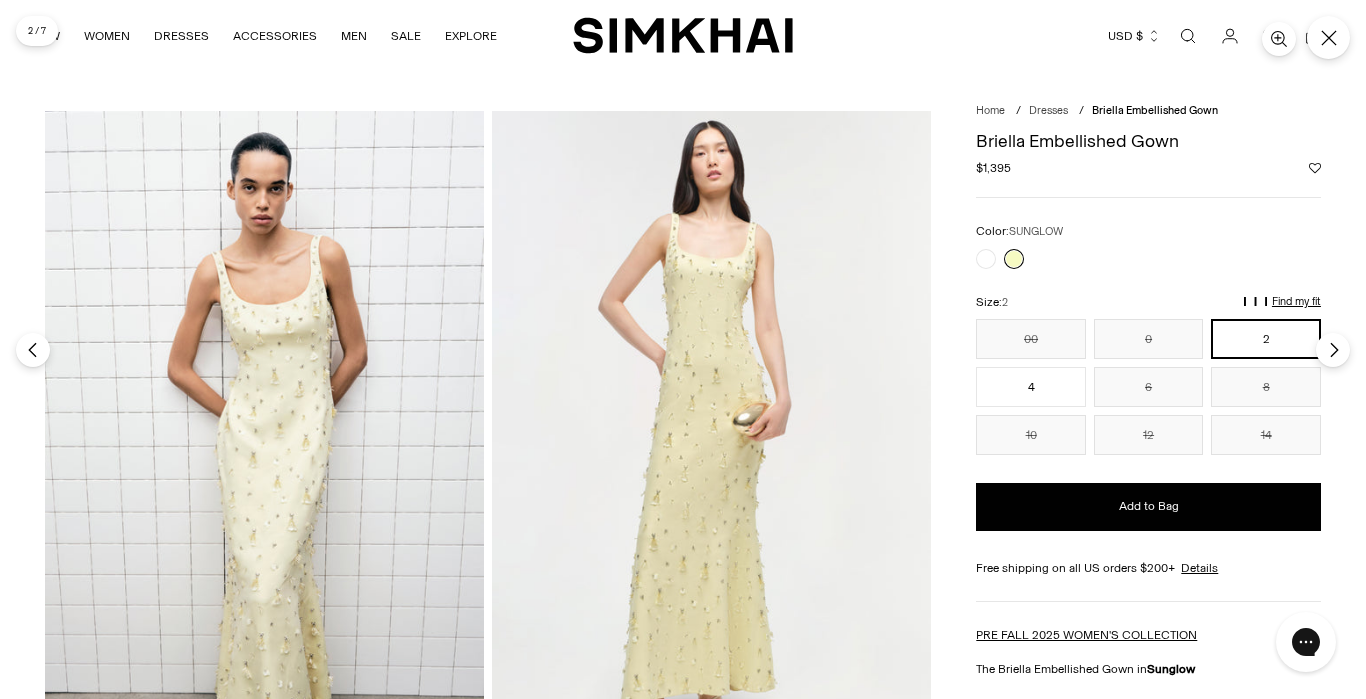 scroll, scrollTop: 0, scrollLeft: 0, axis: both 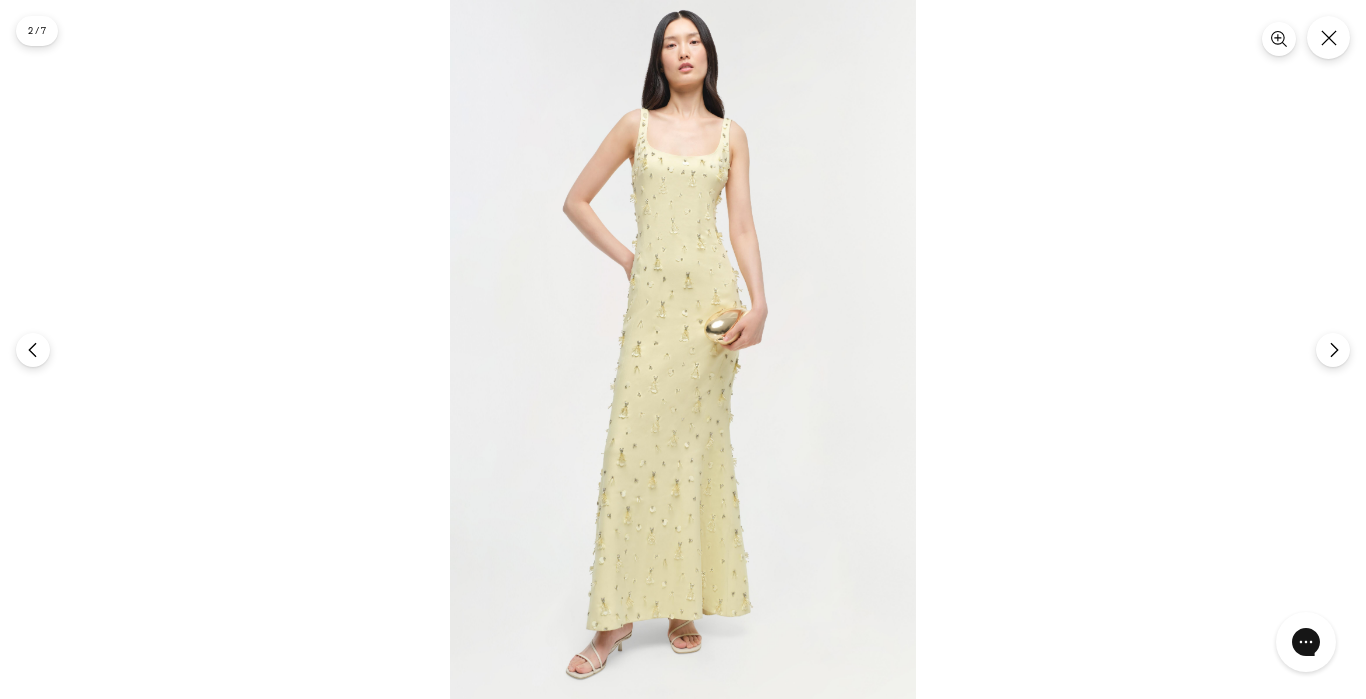 click at bounding box center [683, 349] 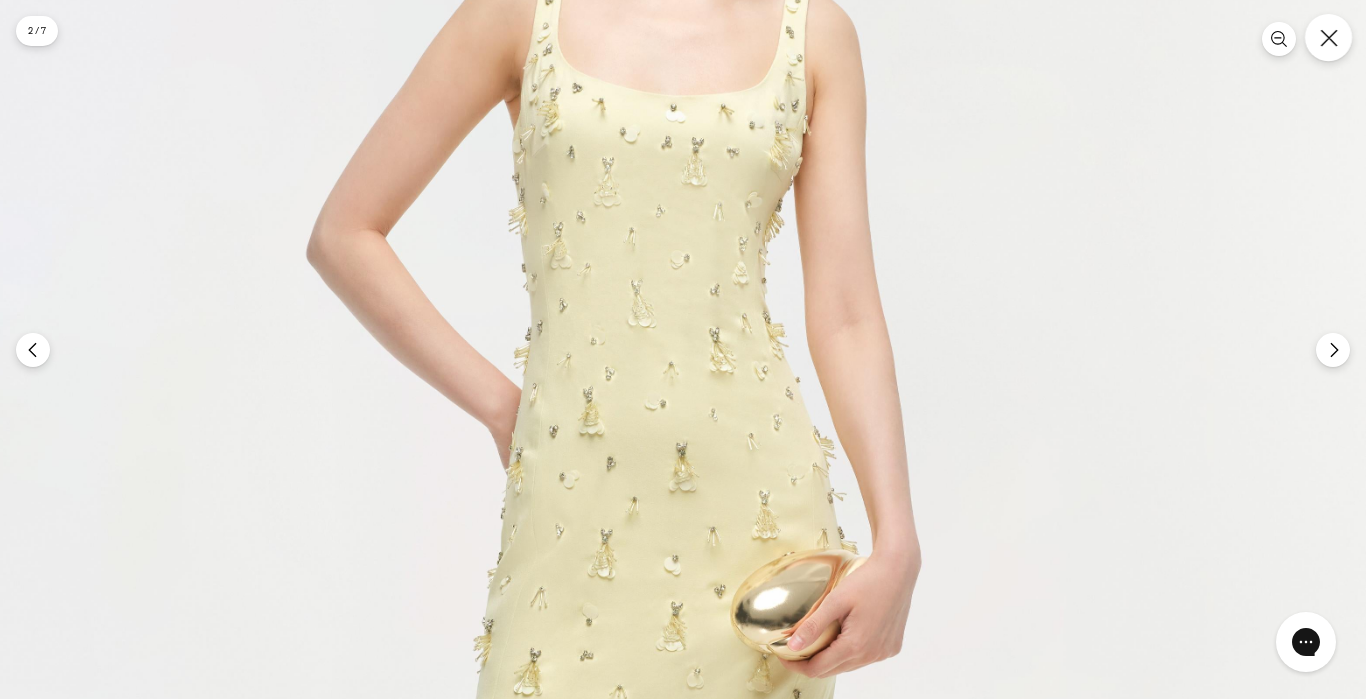 click 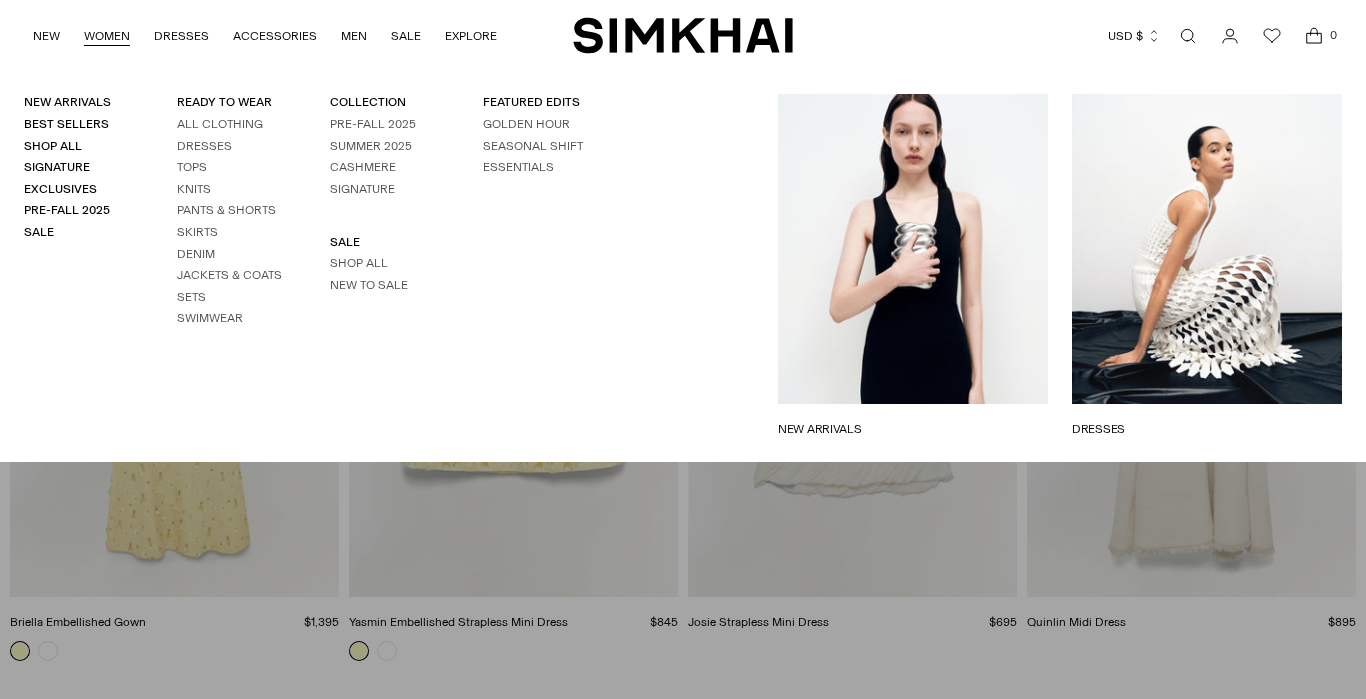 scroll, scrollTop: 1348, scrollLeft: 0, axis: vertical 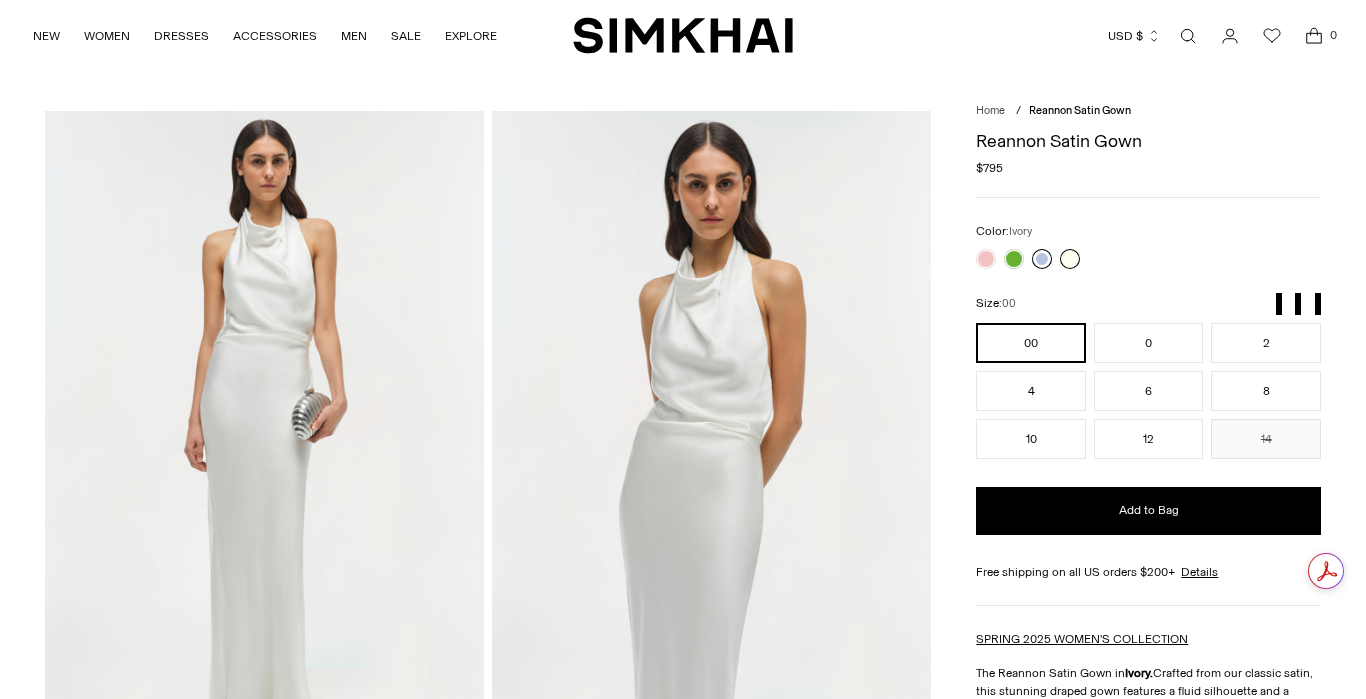 click at bounding box center (1042, 259) 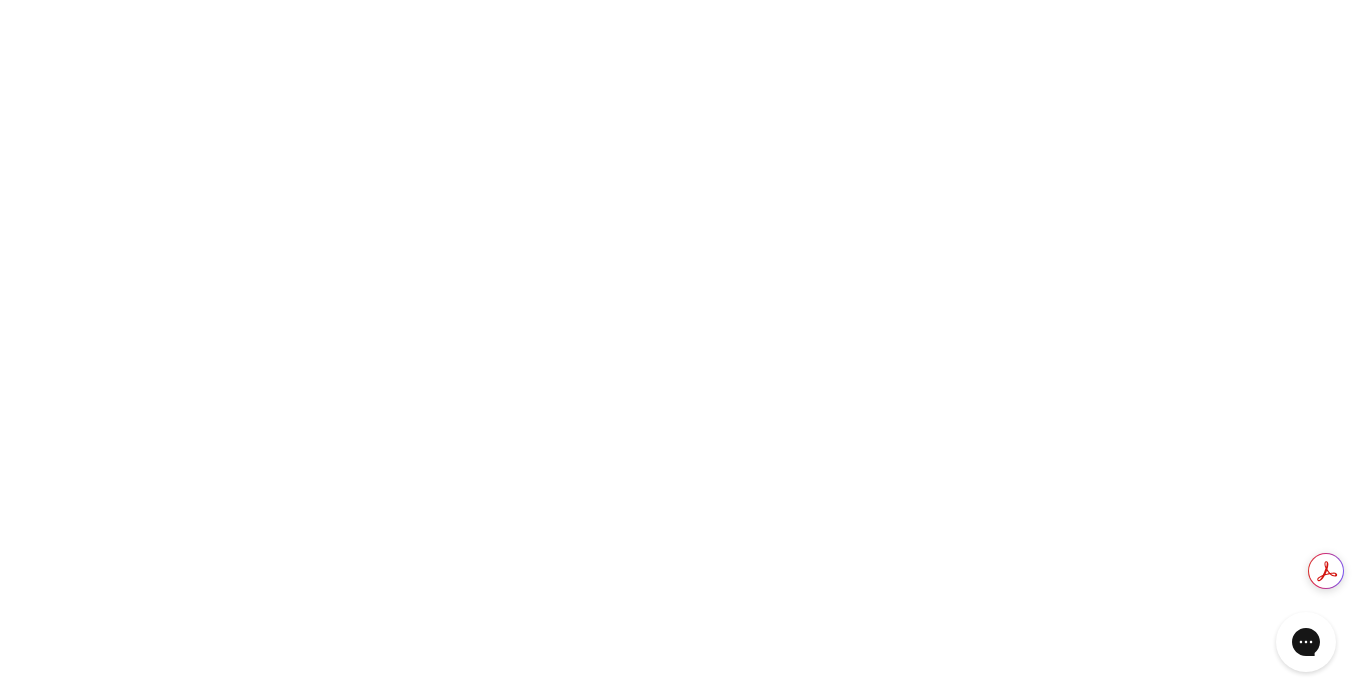 scroll, scrollTop: 0, scrollLeft: 0, axis: both 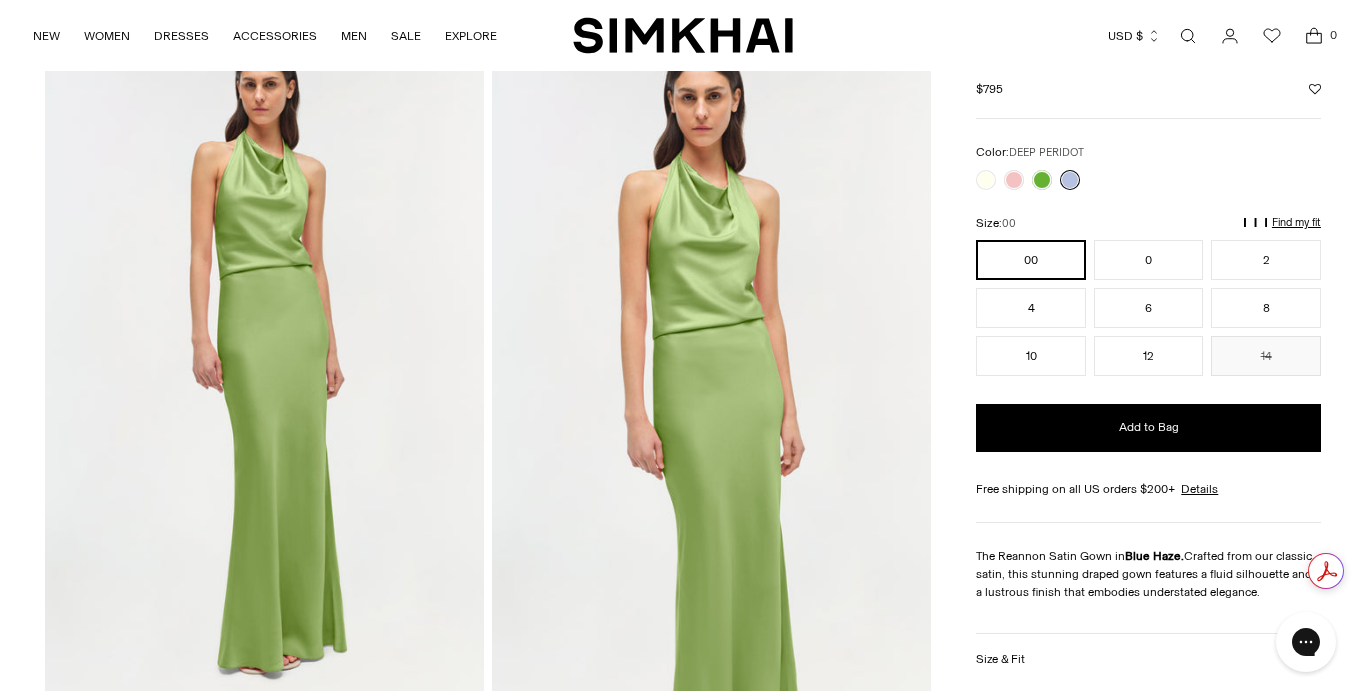 click at bounding box center (1070, 180) 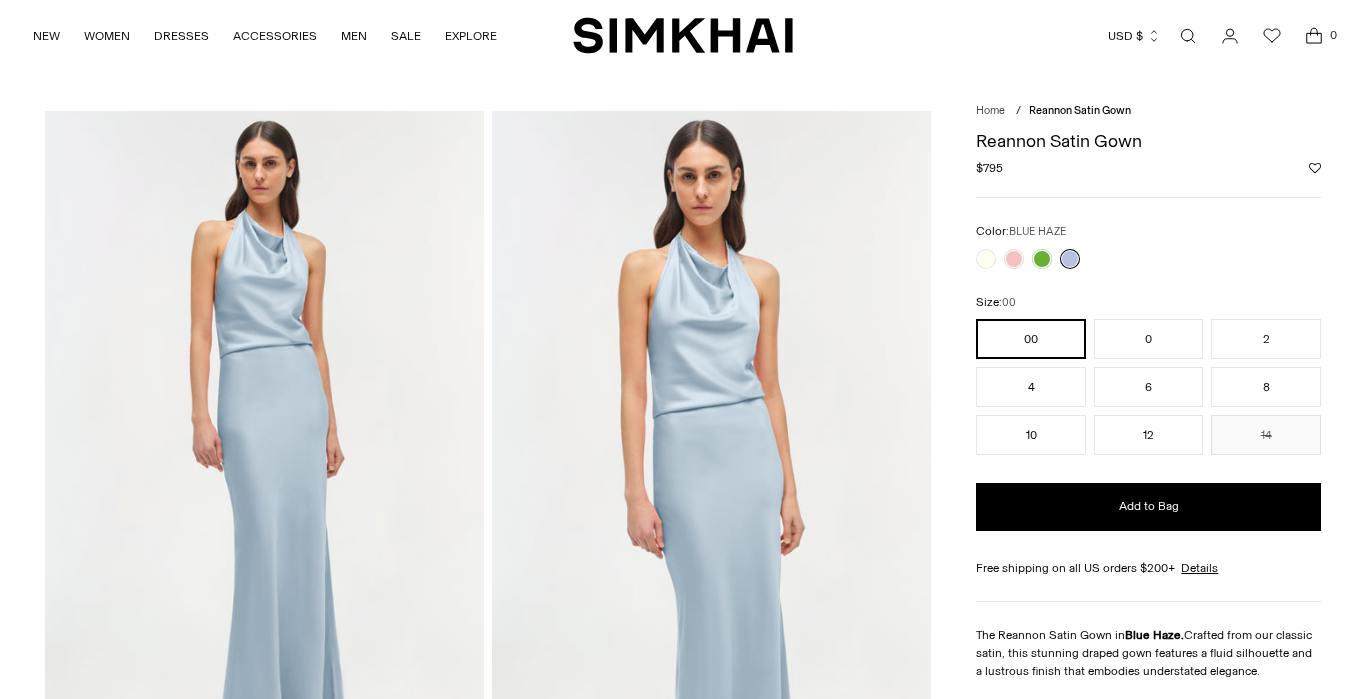 scroll, scrollTop: 0, scrollLeft: 0, axis: both 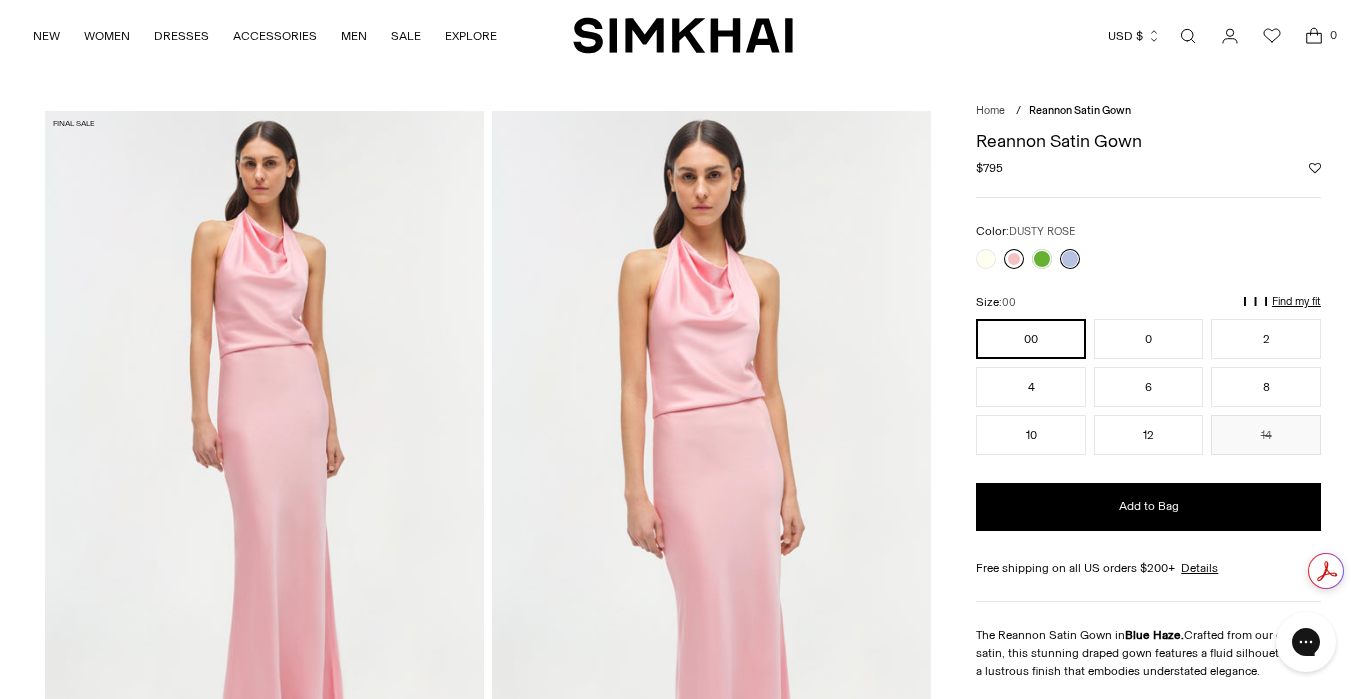 click at bounding box center [1014, 259] 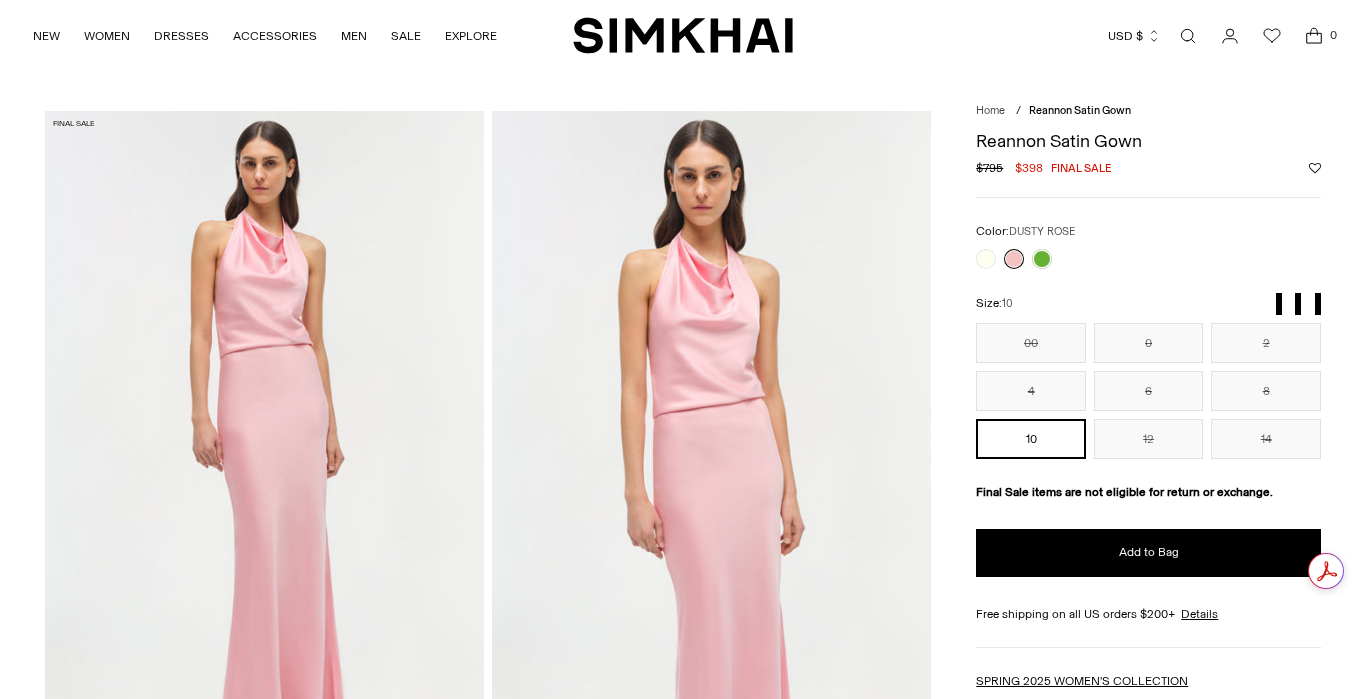 scroll, scrollTop: 48, scrollLeft: 0, axis: vertical 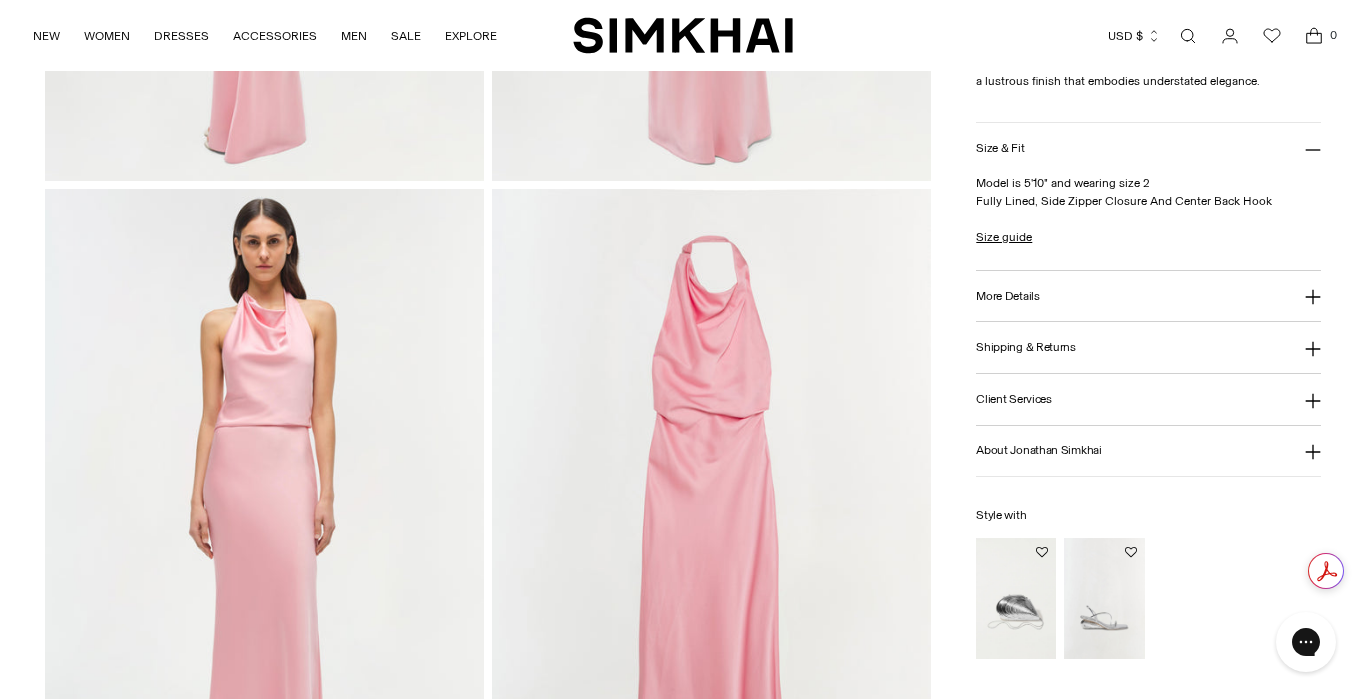 click at bounding box center [0, 0] 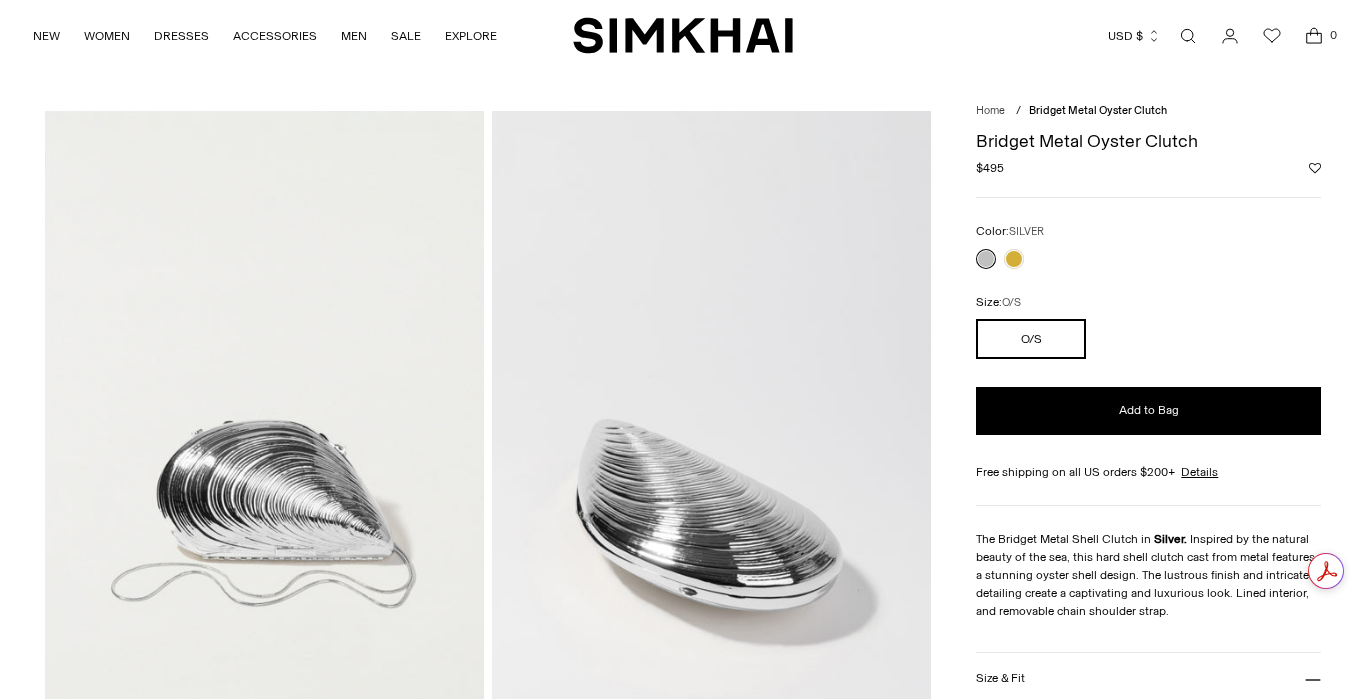 scroll, scrollTop: 0, scrollLeft: 0, axis: both 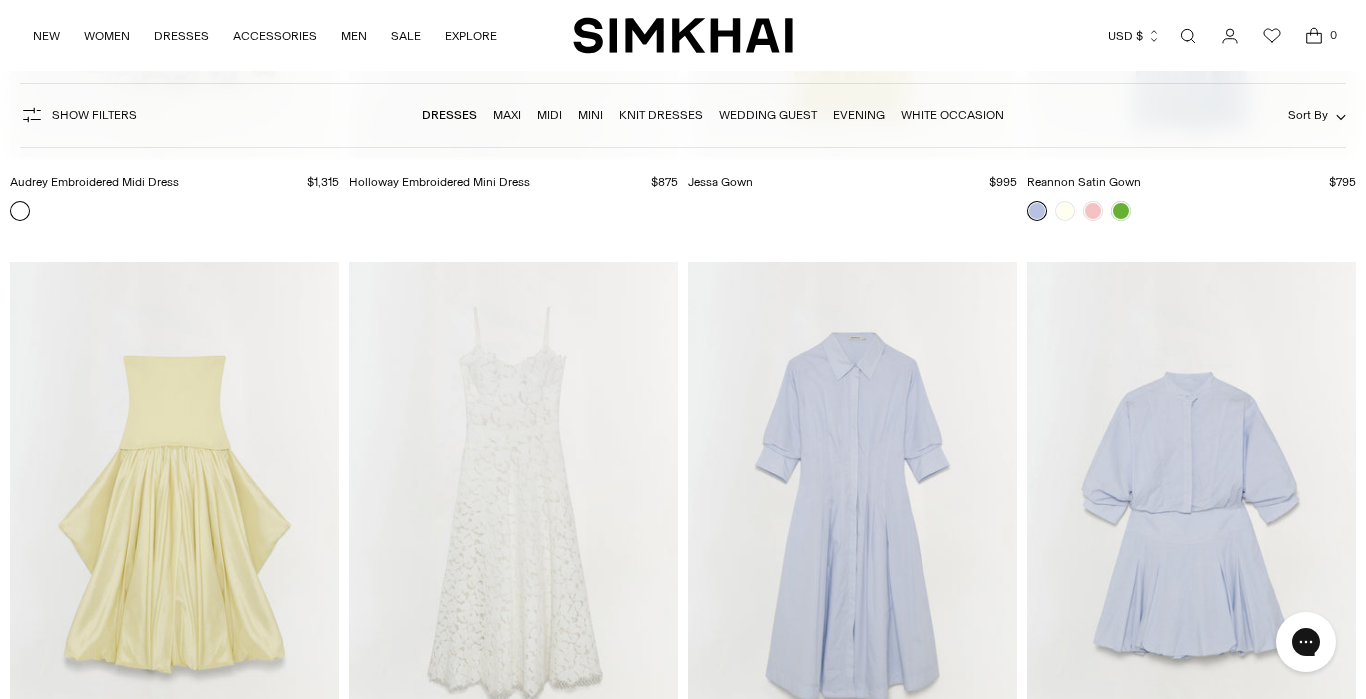 click on "Wedding Guest" at bounding box center (768, 115) 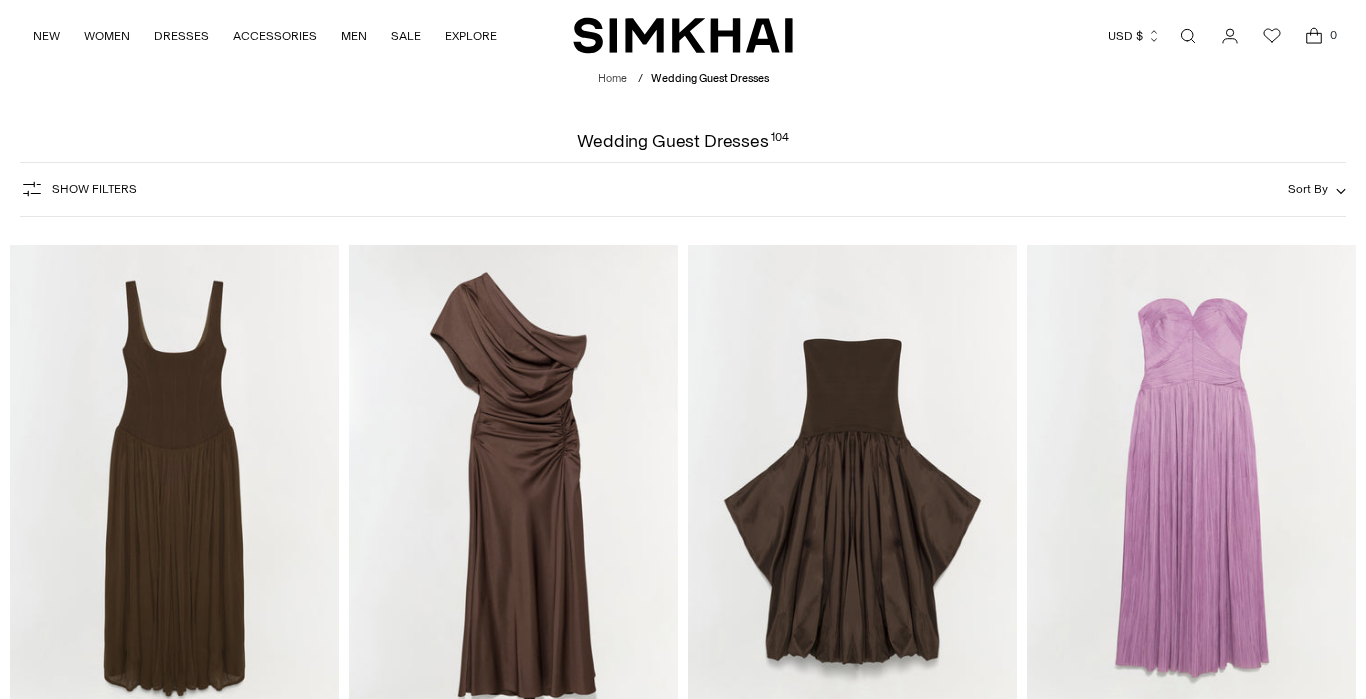 scroll, scrollTop: 0, scrollLeft: 0, axis: both 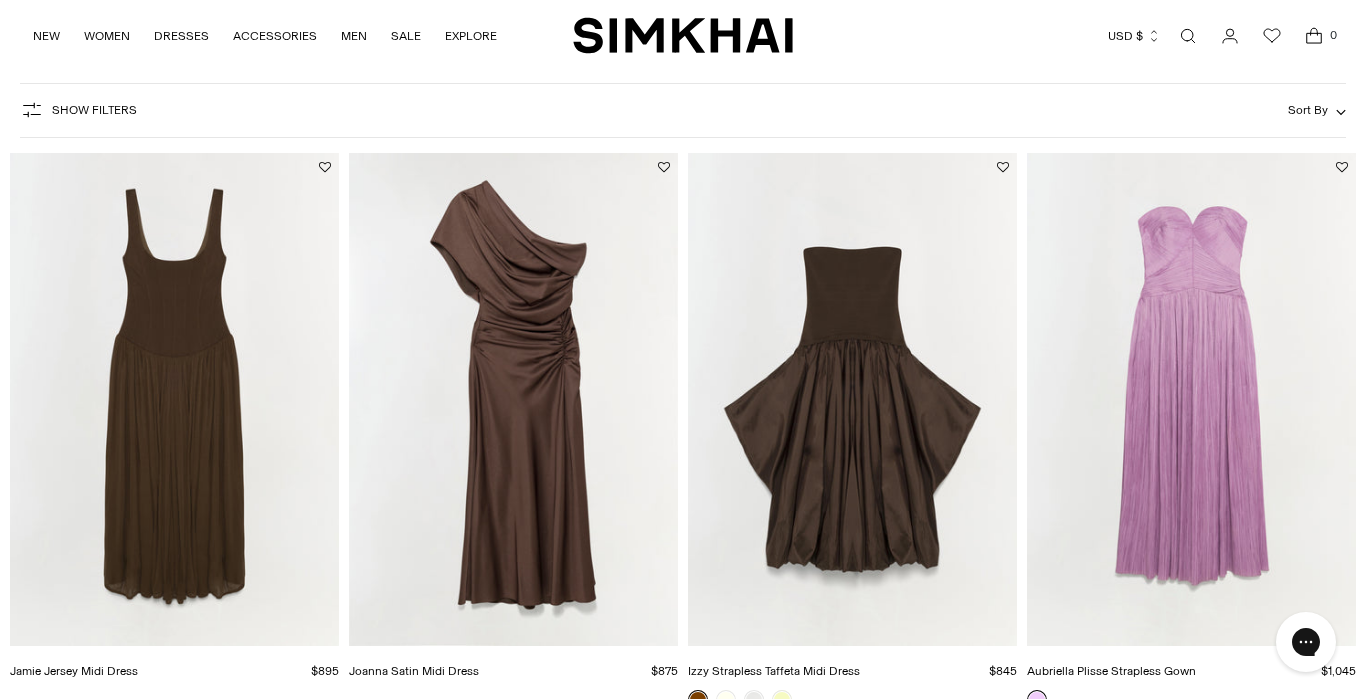 click at bounding box center (0, 0) 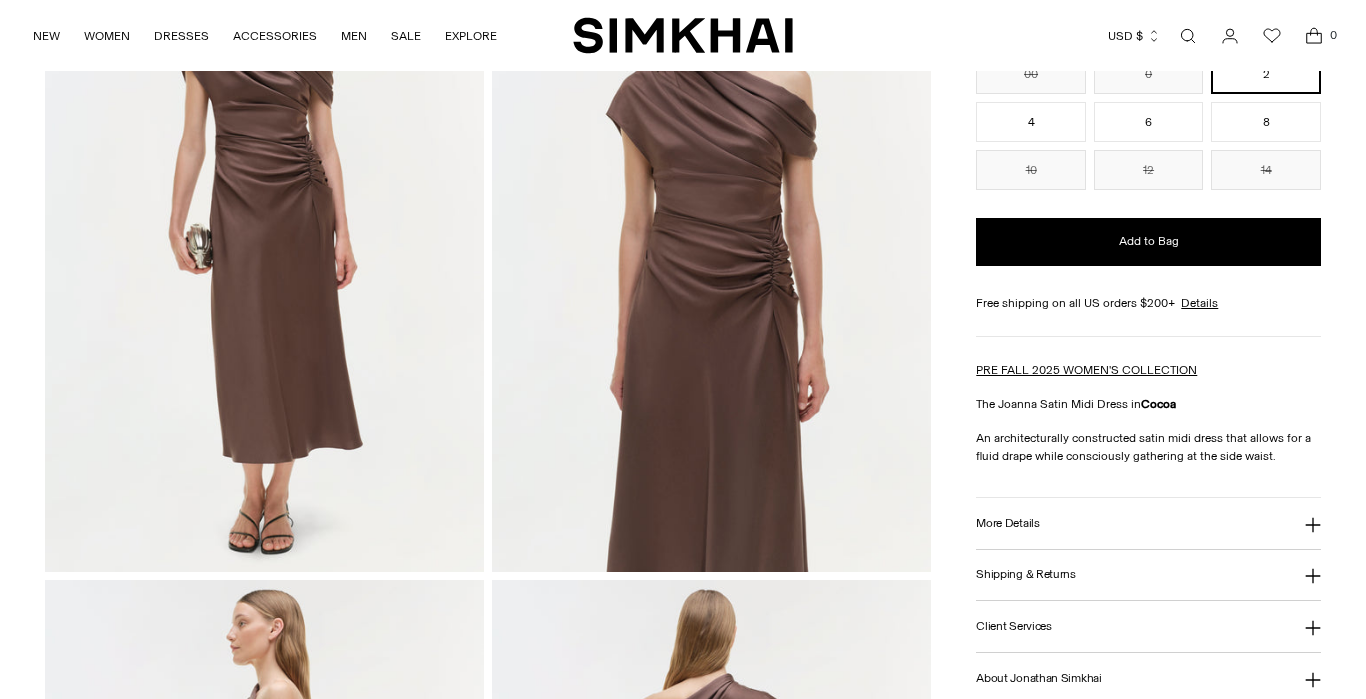scroll, scrollTop: 624, scrollLeft: 0, axis: vertical 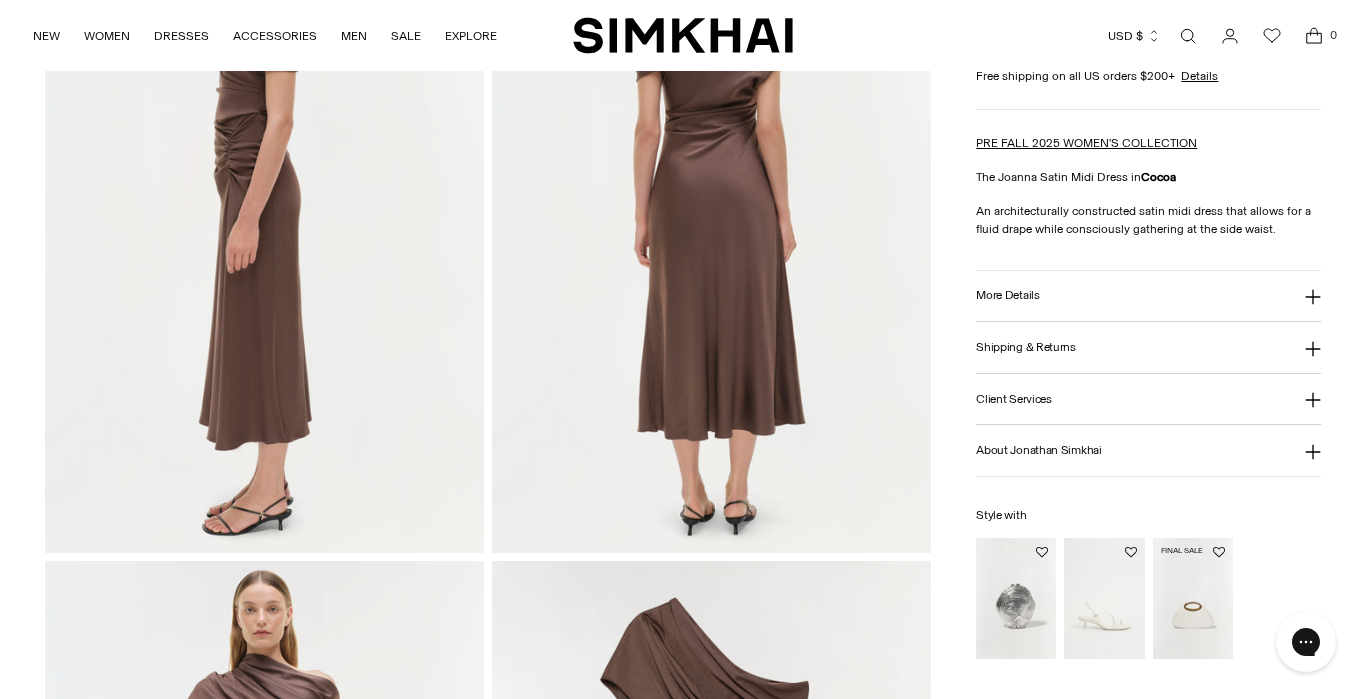 click at bounding box center [0, 0] 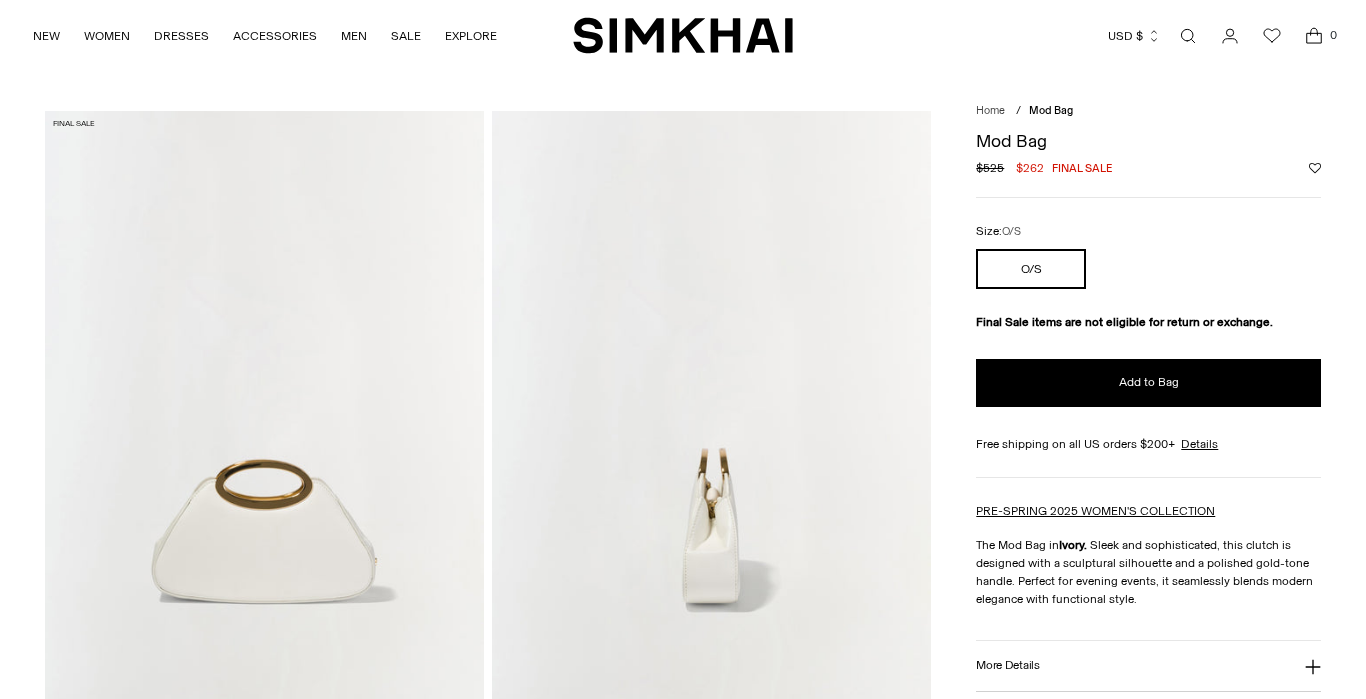 scroll, scrollTop: 0, scrollLeft: 0, axis: both 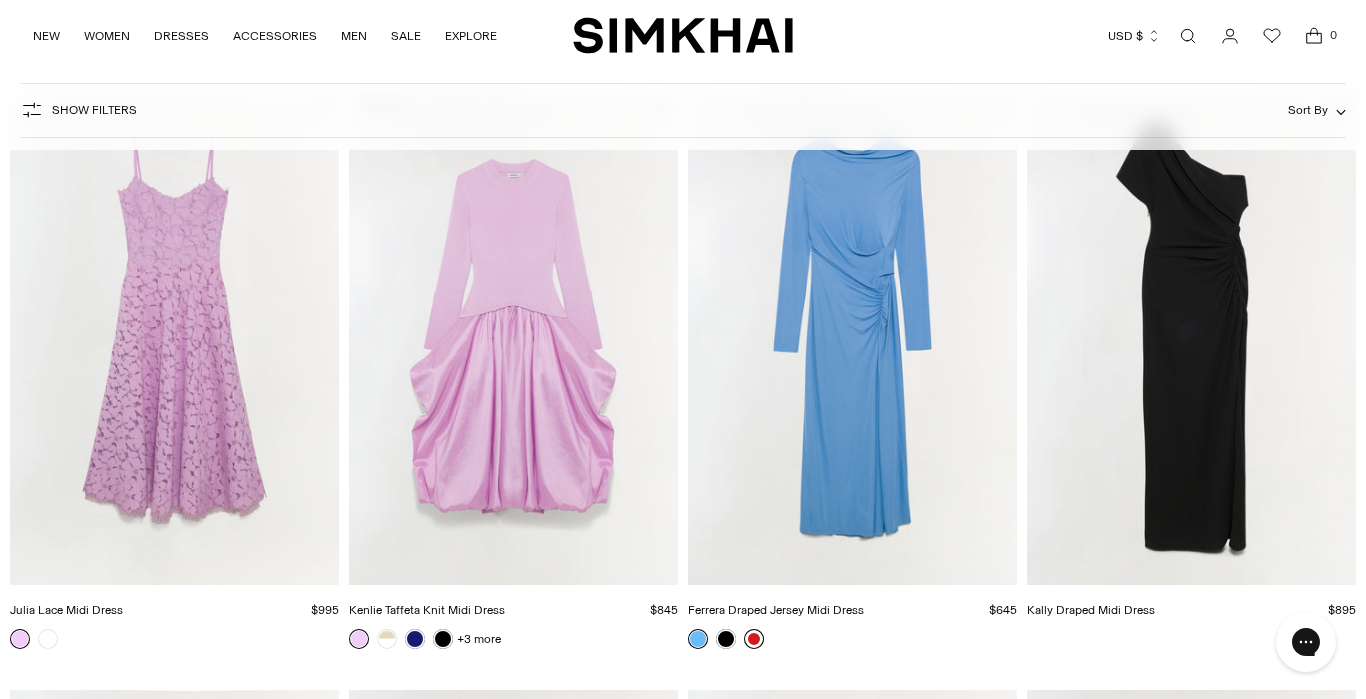 click at bounding box center (754, 639) 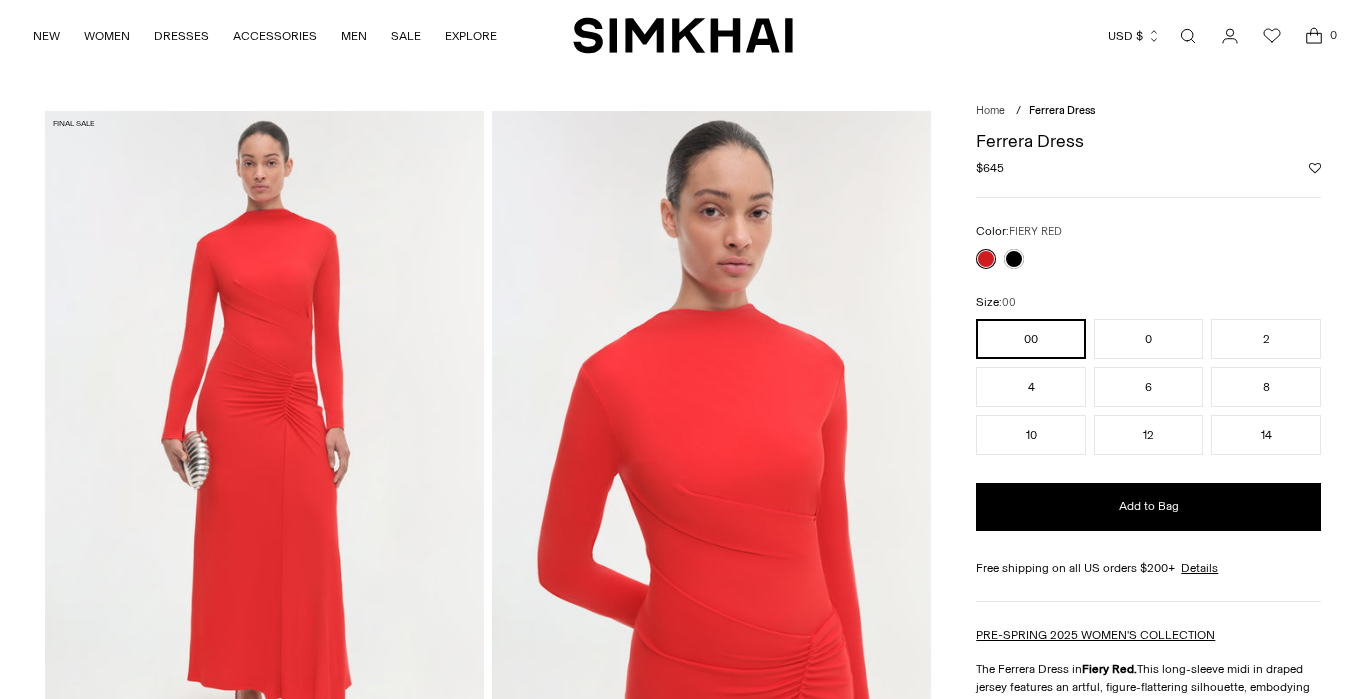 scroll, scrollTop: 0, scrollLeft: 0, axis: both 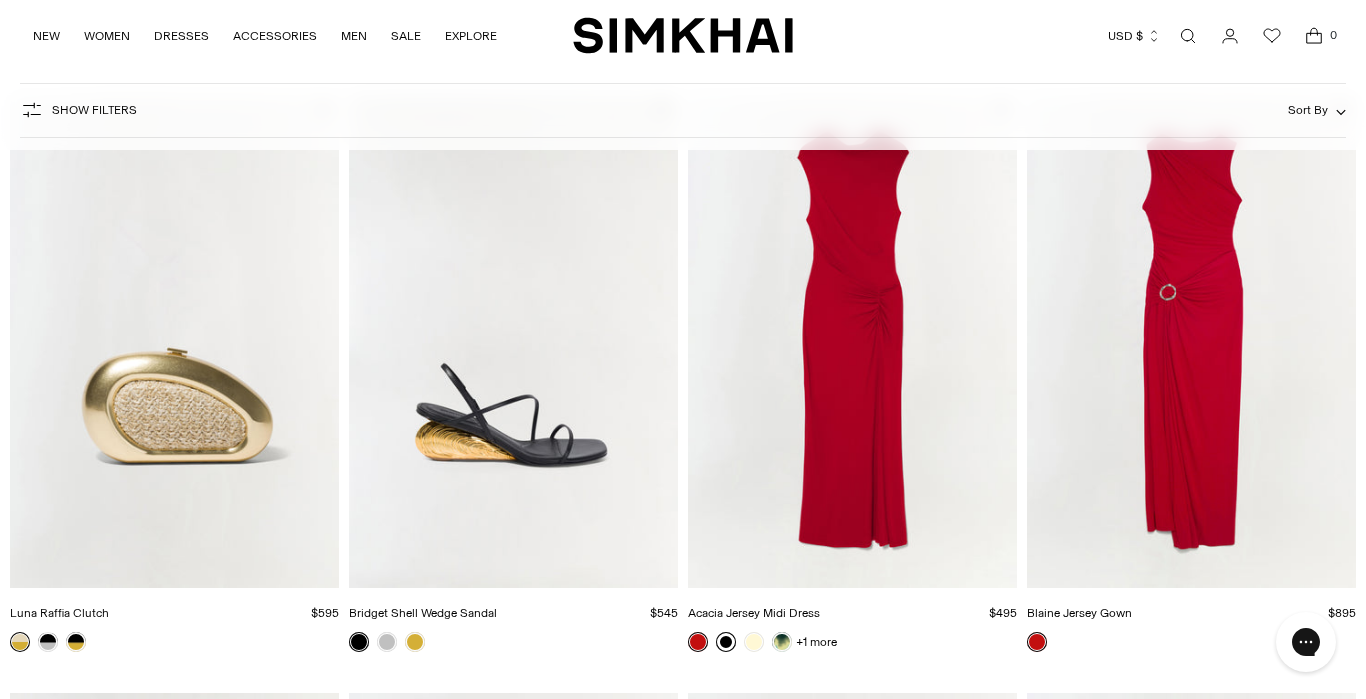 click at bounding box center (726, 642) 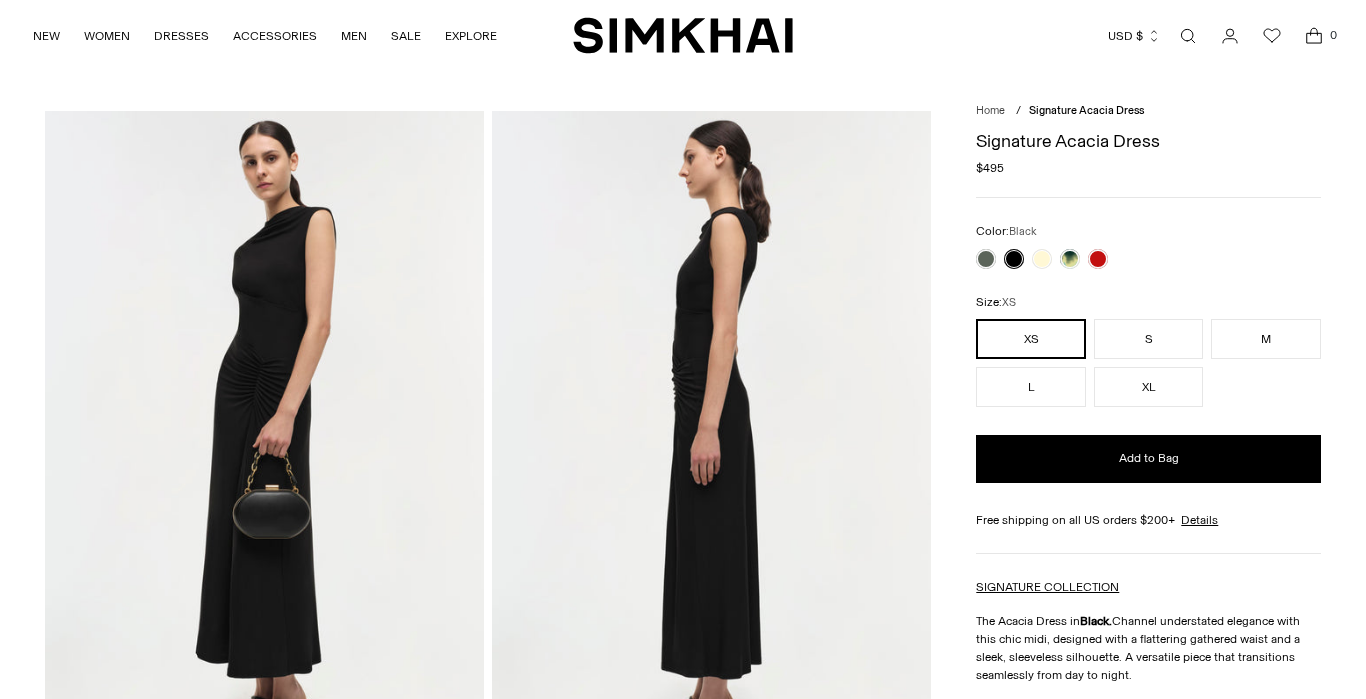 scroll, scrollTop: 0, scrollLeft: 0, axis: both 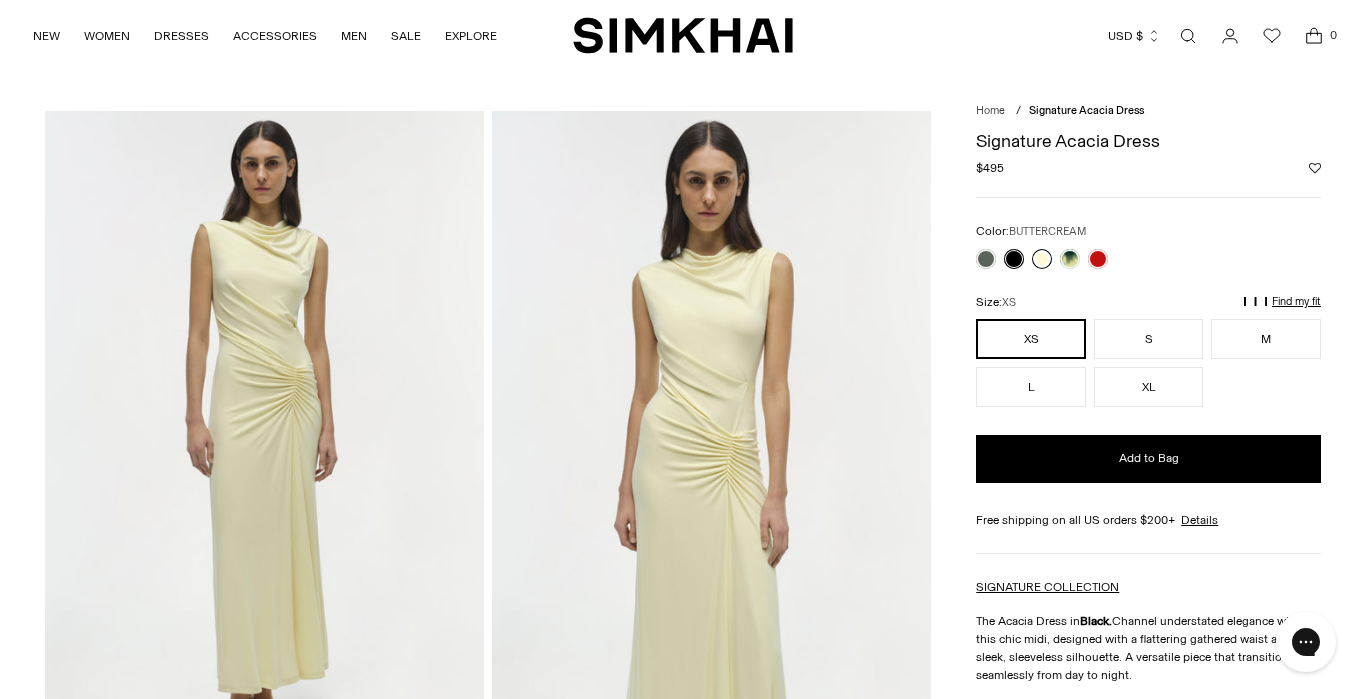 click at bounding box center (1042, 259) 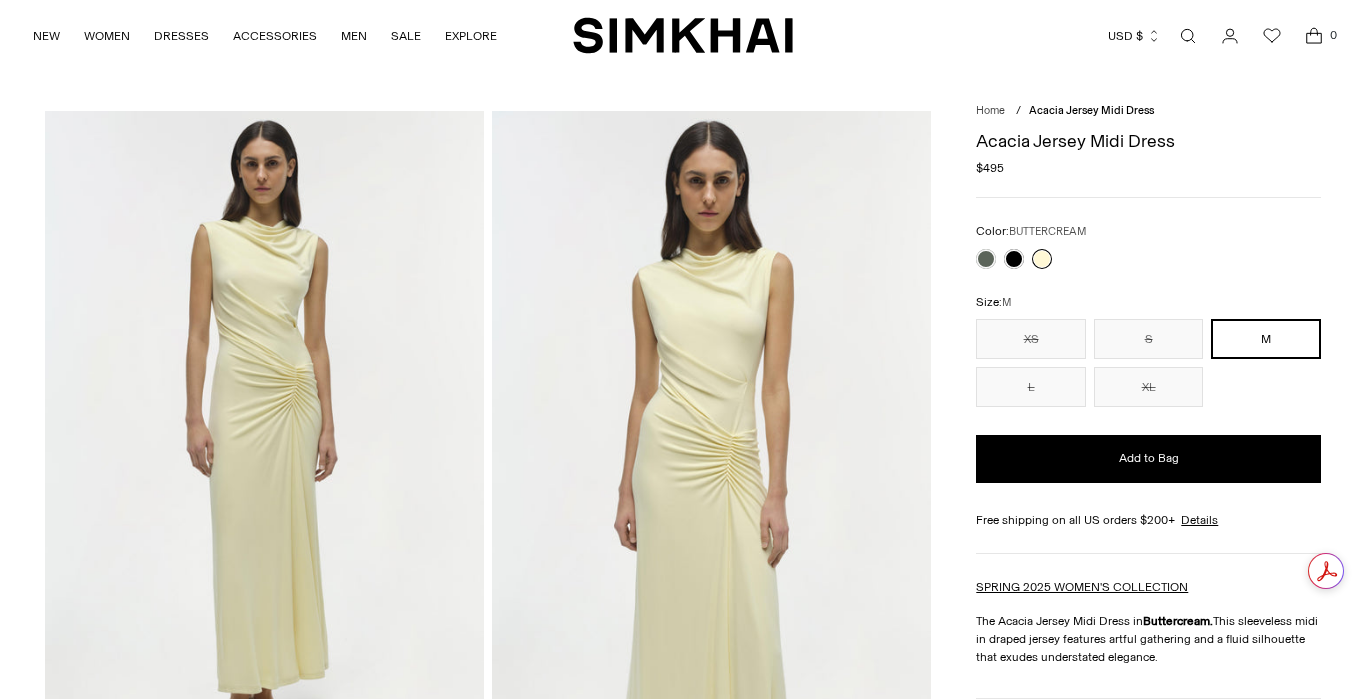 scroll, scrollTop: 0, scrollLeft: 0, axis: both 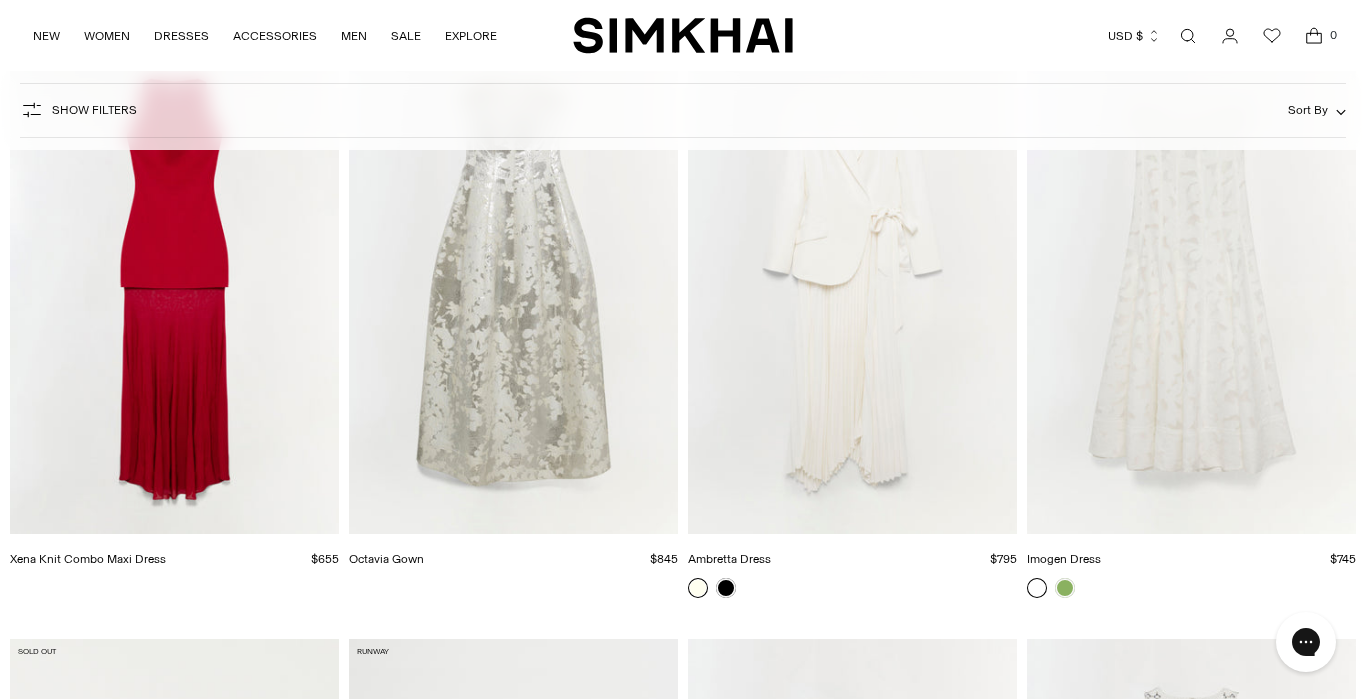 click at bounding box center (0, 0) 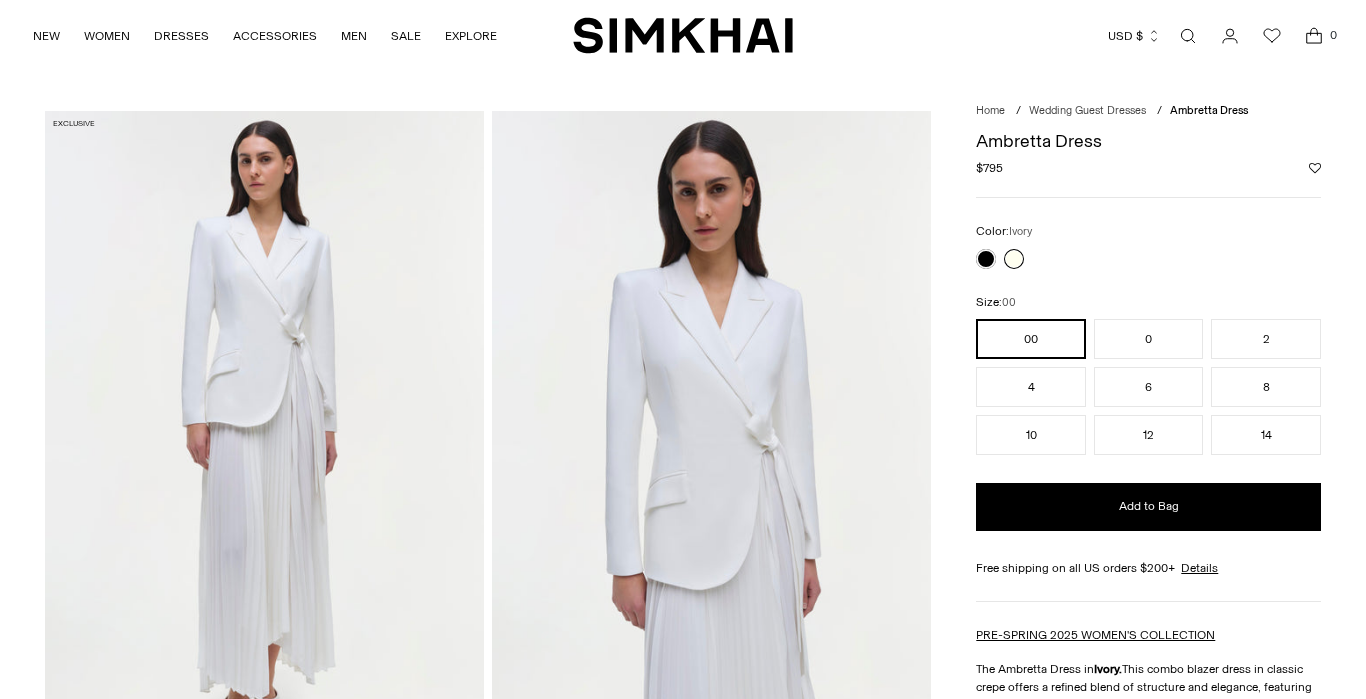 scroll, scrollTop: 0, scrollLeft: 0, axis: both 